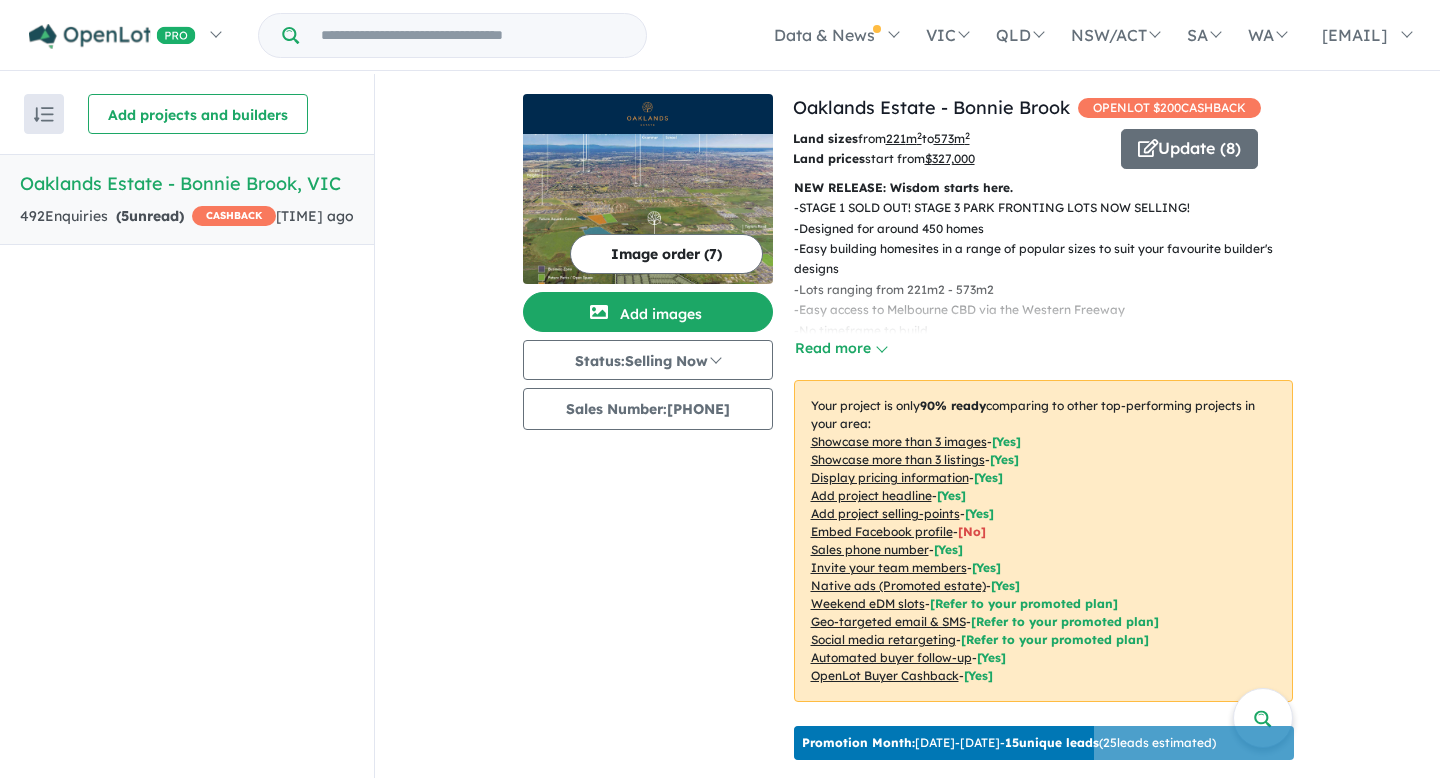 scroll, scrollTop: 0, scrollLeft: 0, axis: both 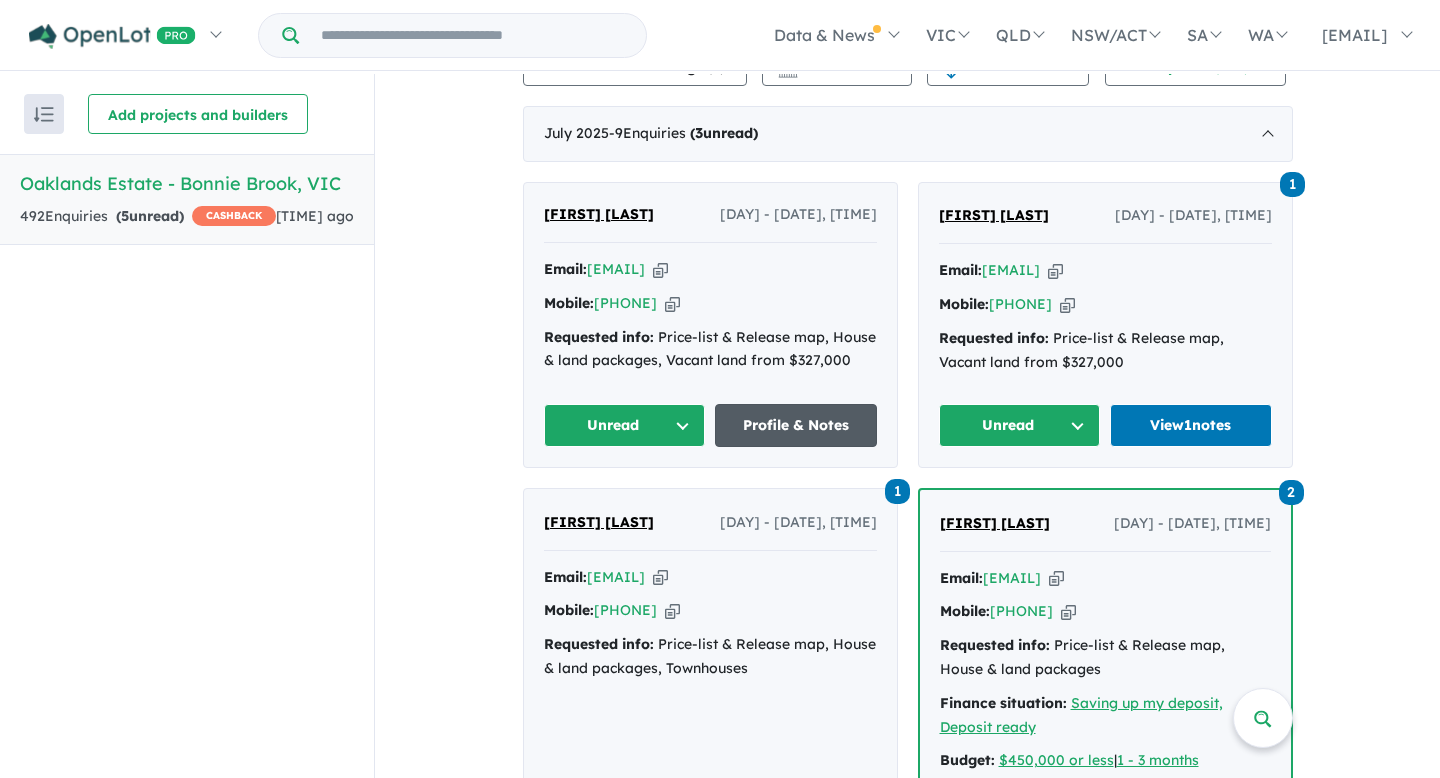 click on "Profile & Notes" at bounding box center (796, 425) 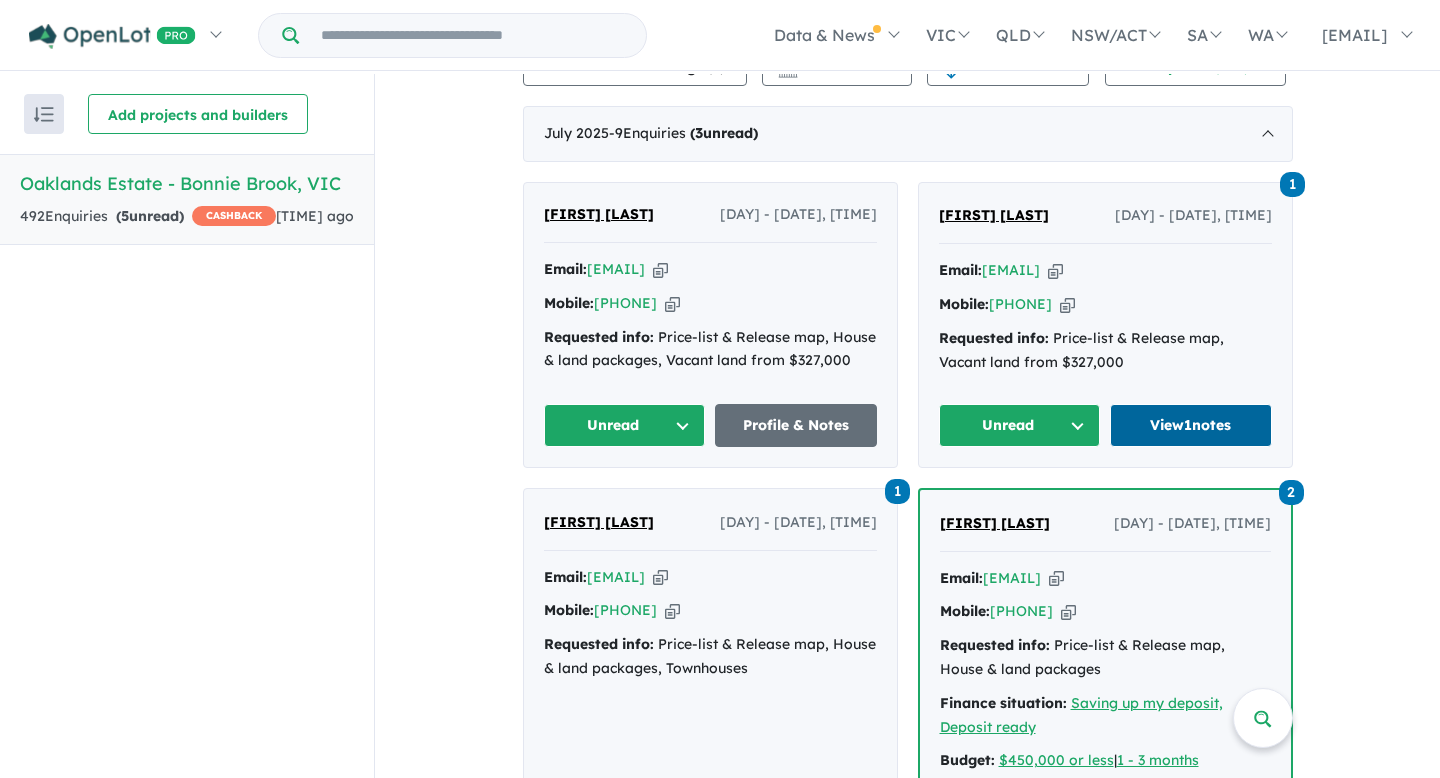 click on "View  1  notes" at bounding box center (1191, 425) 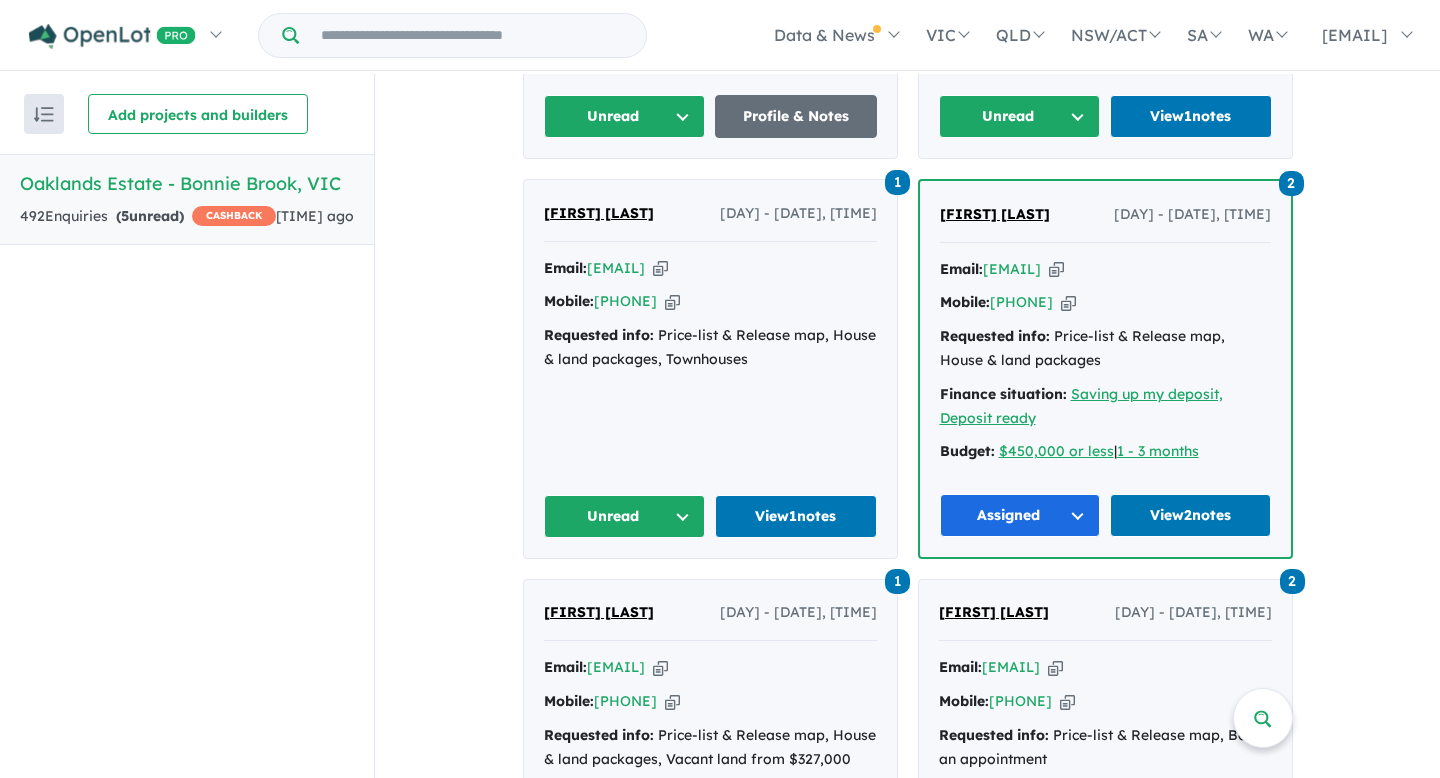 scroll, scrollTop: 1052, scrollLeft: 0, axis: vertical 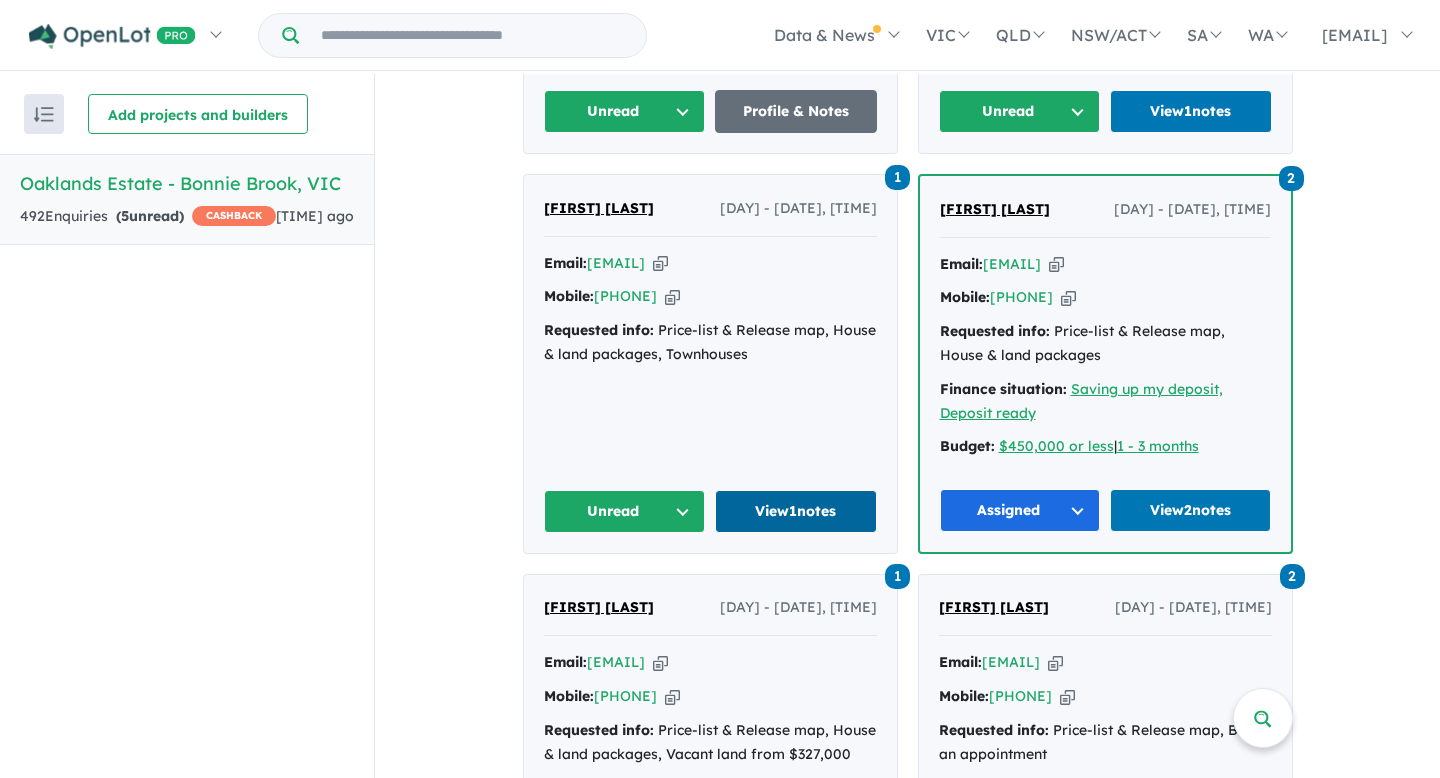 click on "View  1  notes" at bounding box center (796, 511) 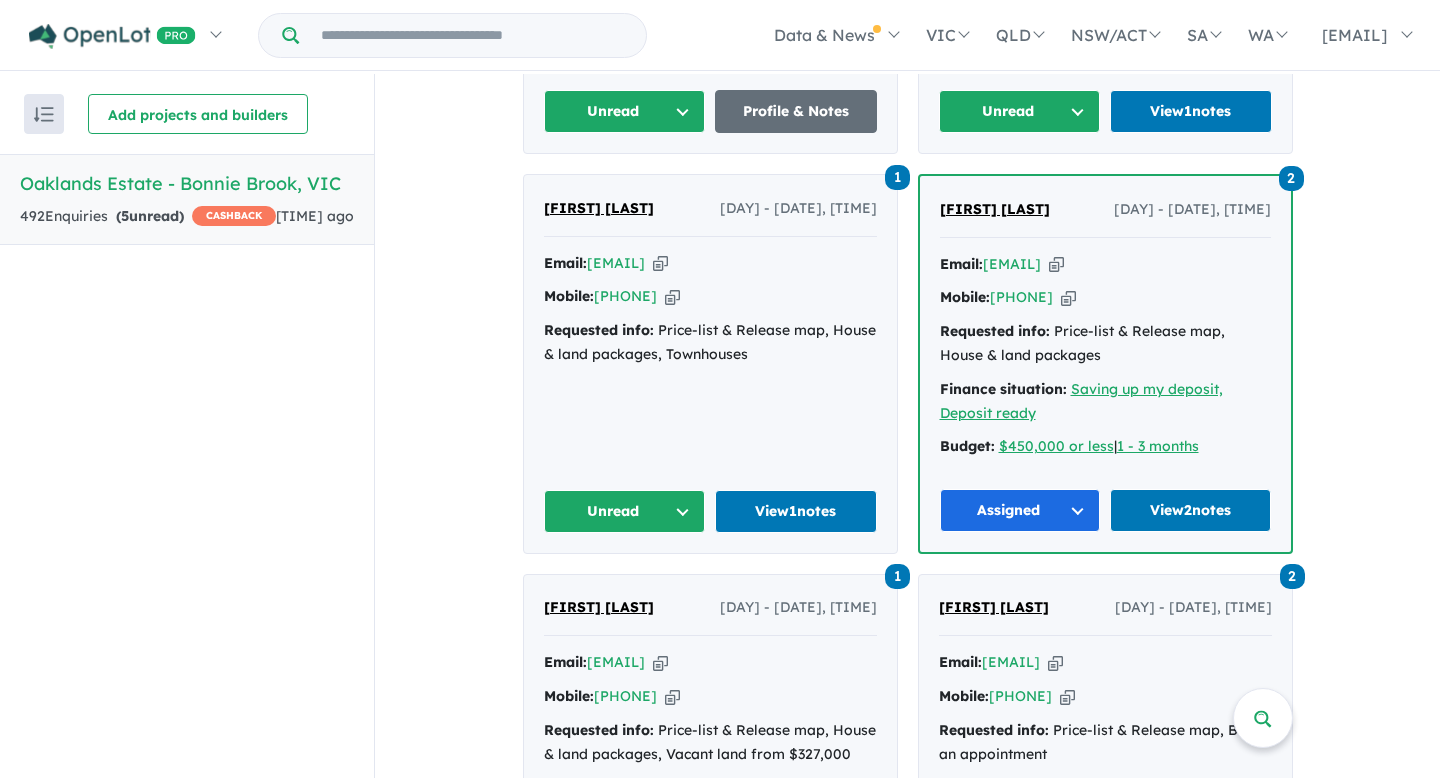 click on "[NUMBER] [FIRST] [LAST] [DAY] - [DATE], [TIME]    Email:  [EMAIL] Copied! Mobile:  [PHONE] Copied! Requested info:   Price-list & Release map, House & land packages, Townhouses   Unread View  1  notes" at bounding box center (710, 11) 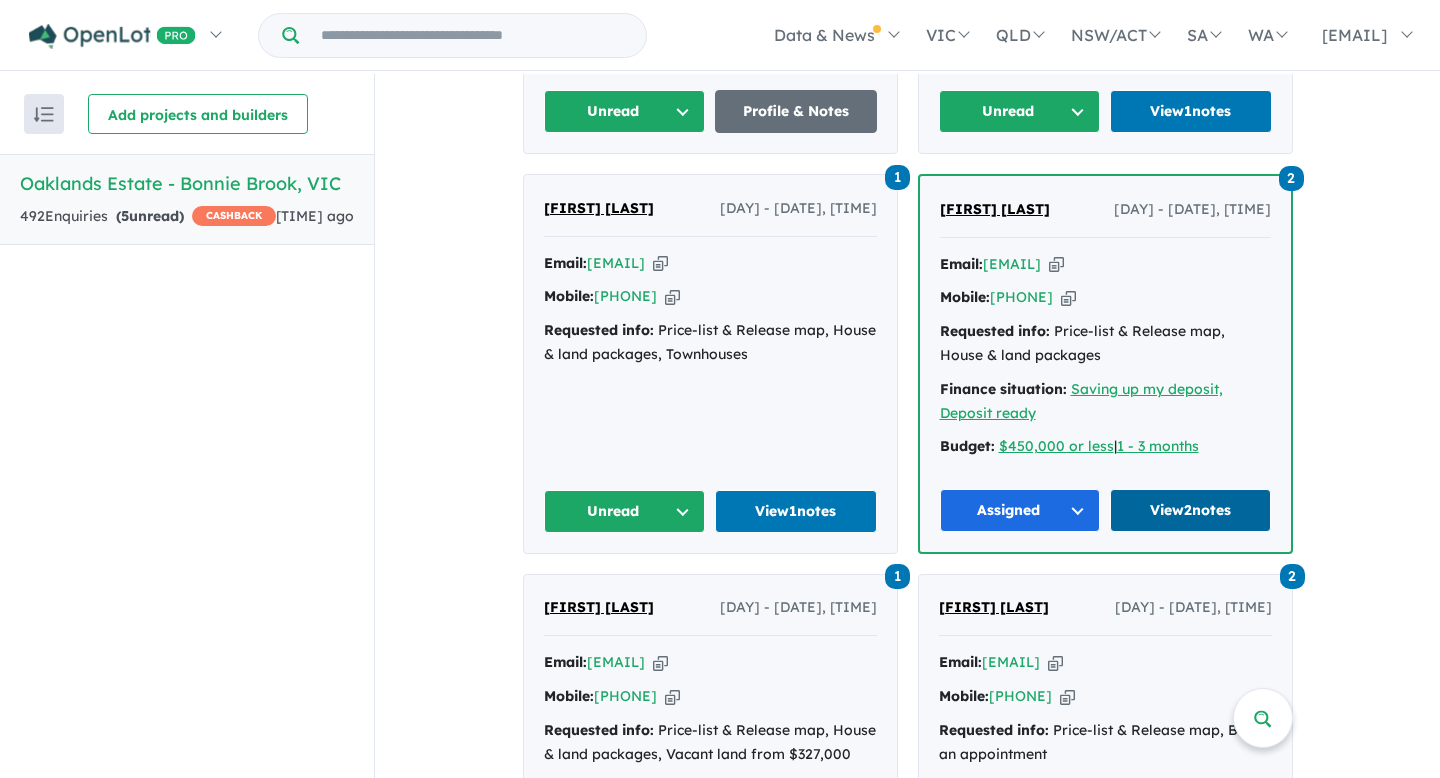 click on "View  2  notes" at bounding box center [1190, 510] 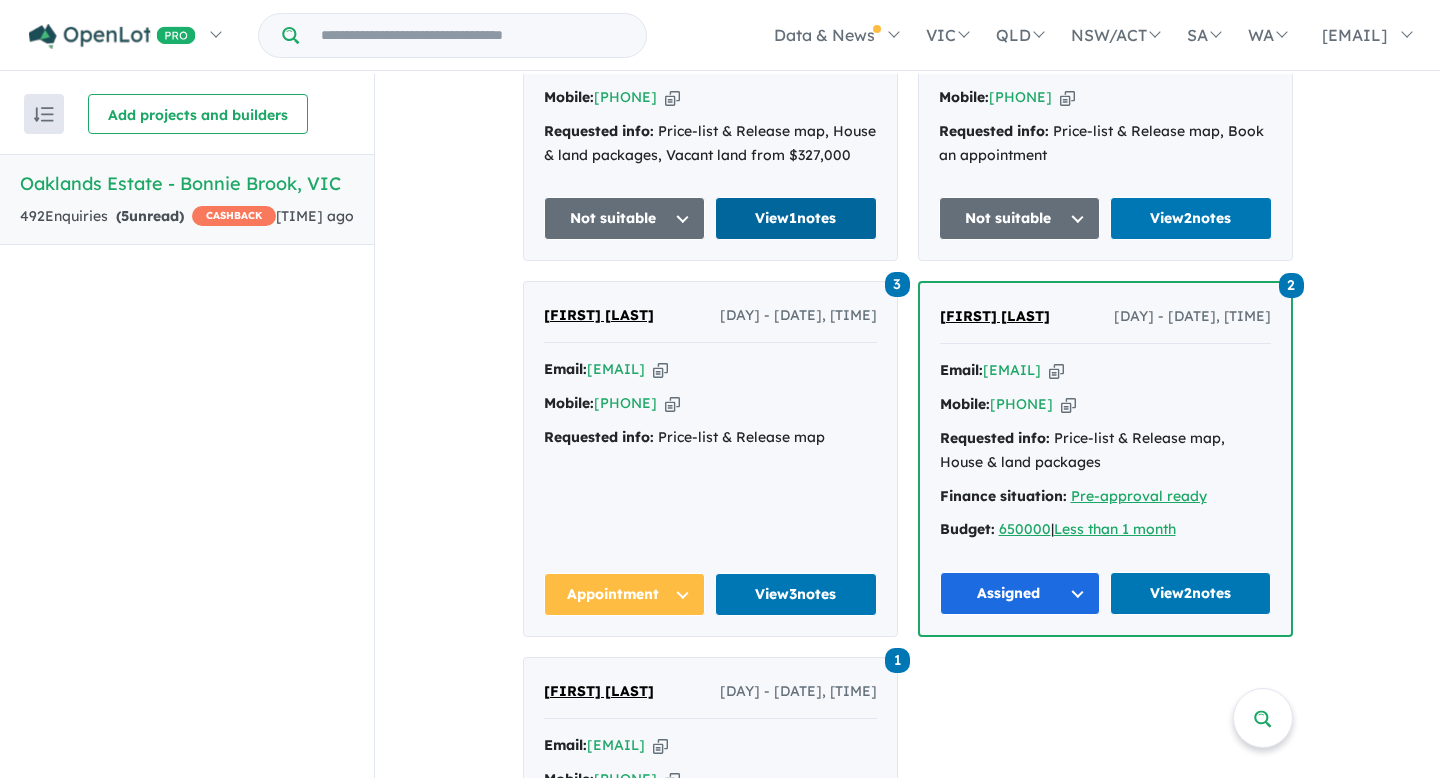 scroll, scrollTop: 1652, scrollLeft: 0, axis: vertical 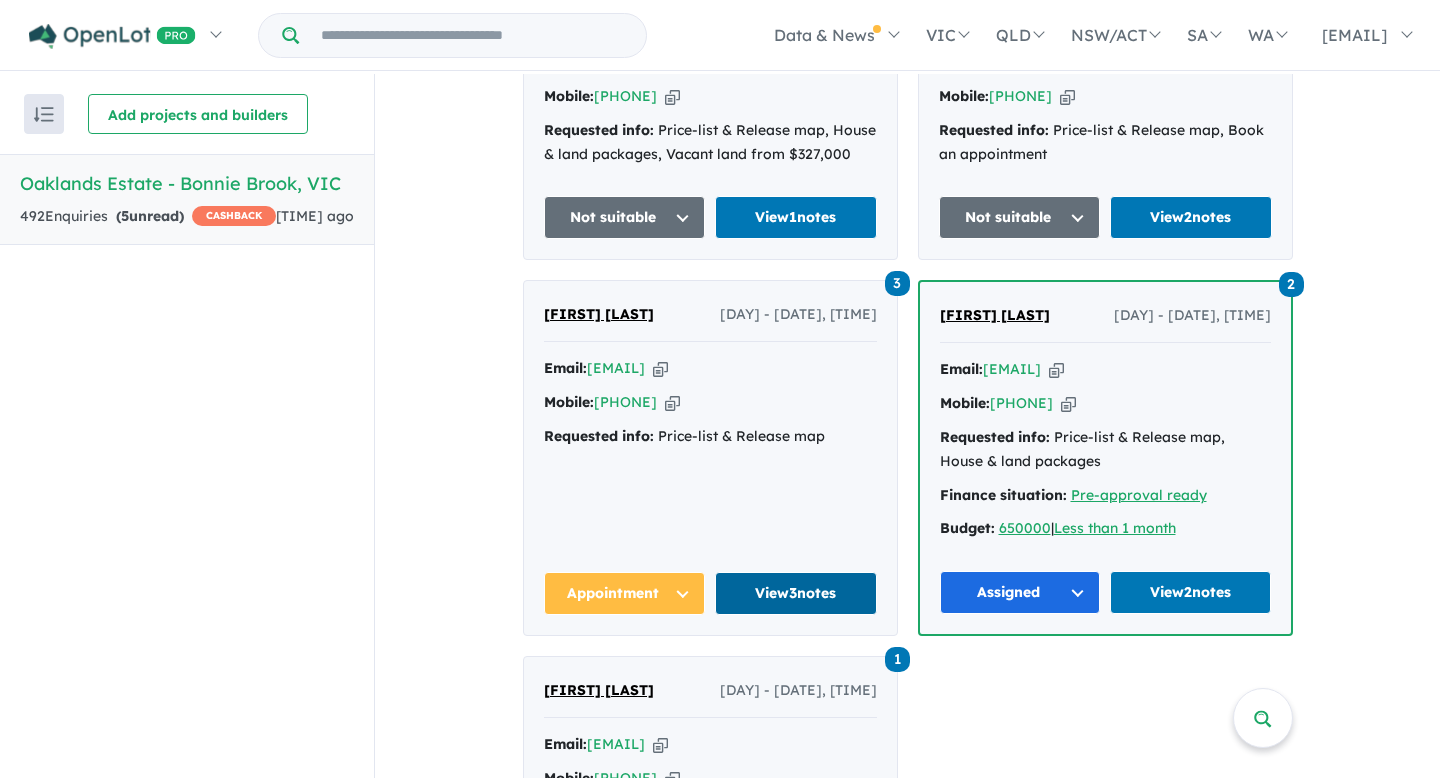 click on "View  3  notes" at bounding box center (796, 593) 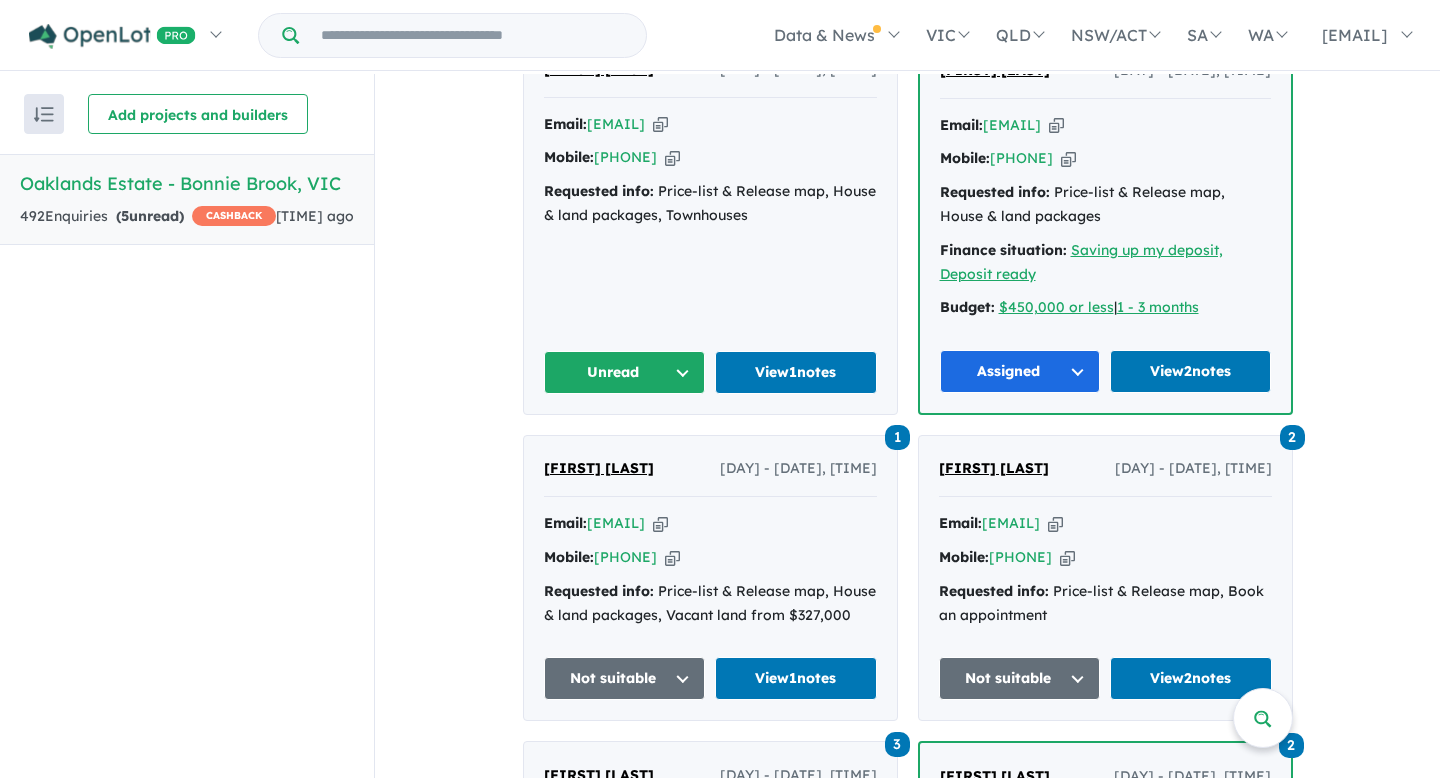 scroll, scrollTop: 1179, scrollLeft: 0, axis: vertical 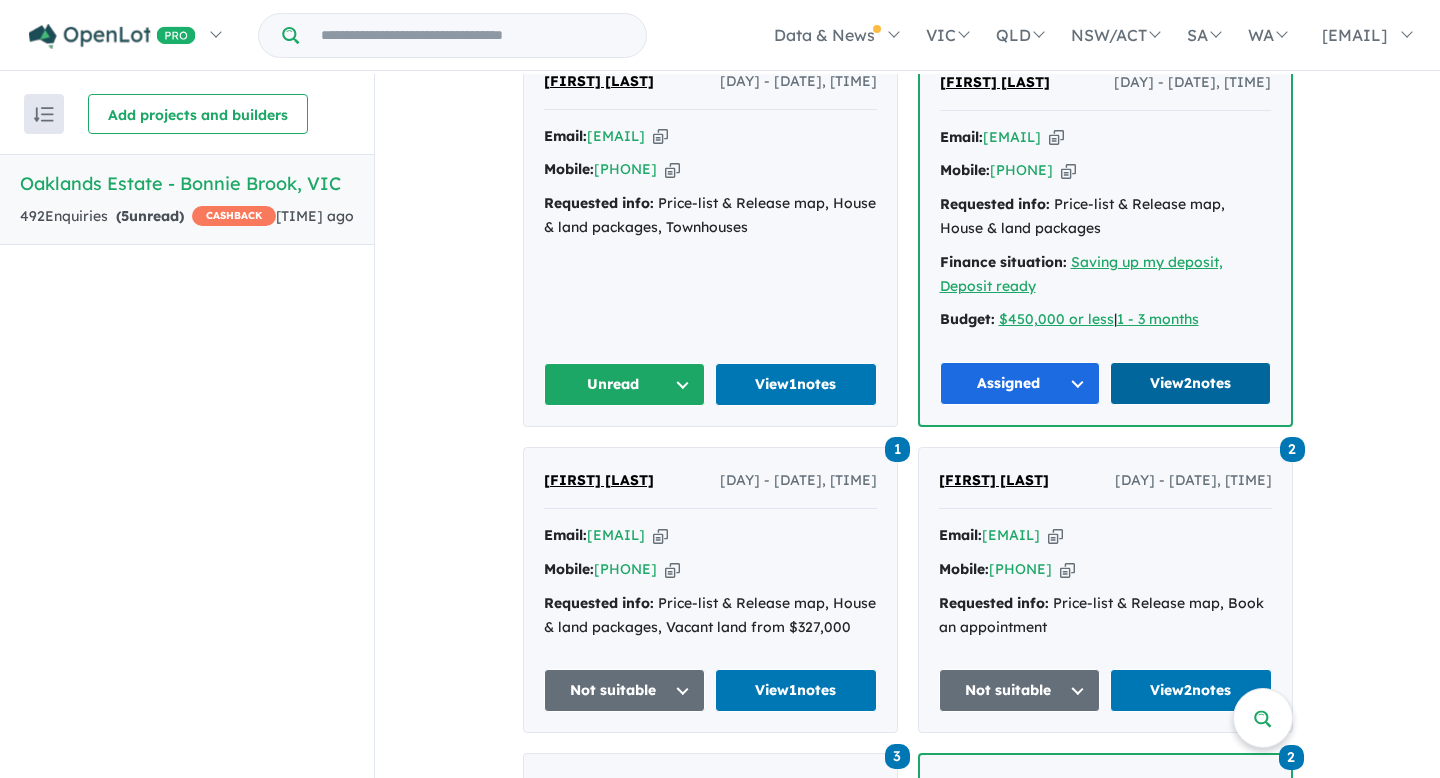 click on "View  2  notes" at bounding box center (1190, 383) 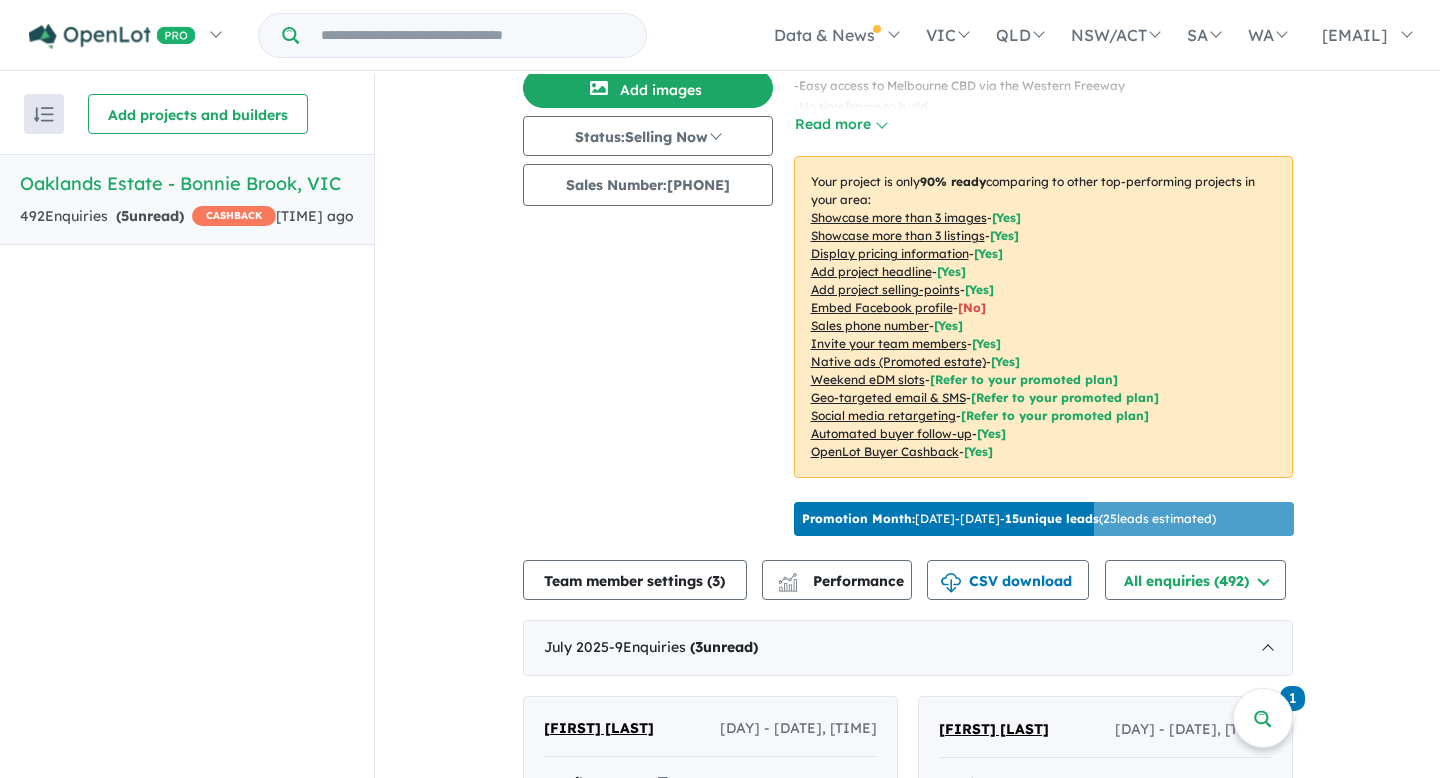 scroll, scrollTop: 0, scrollLeft: 0, axis: both 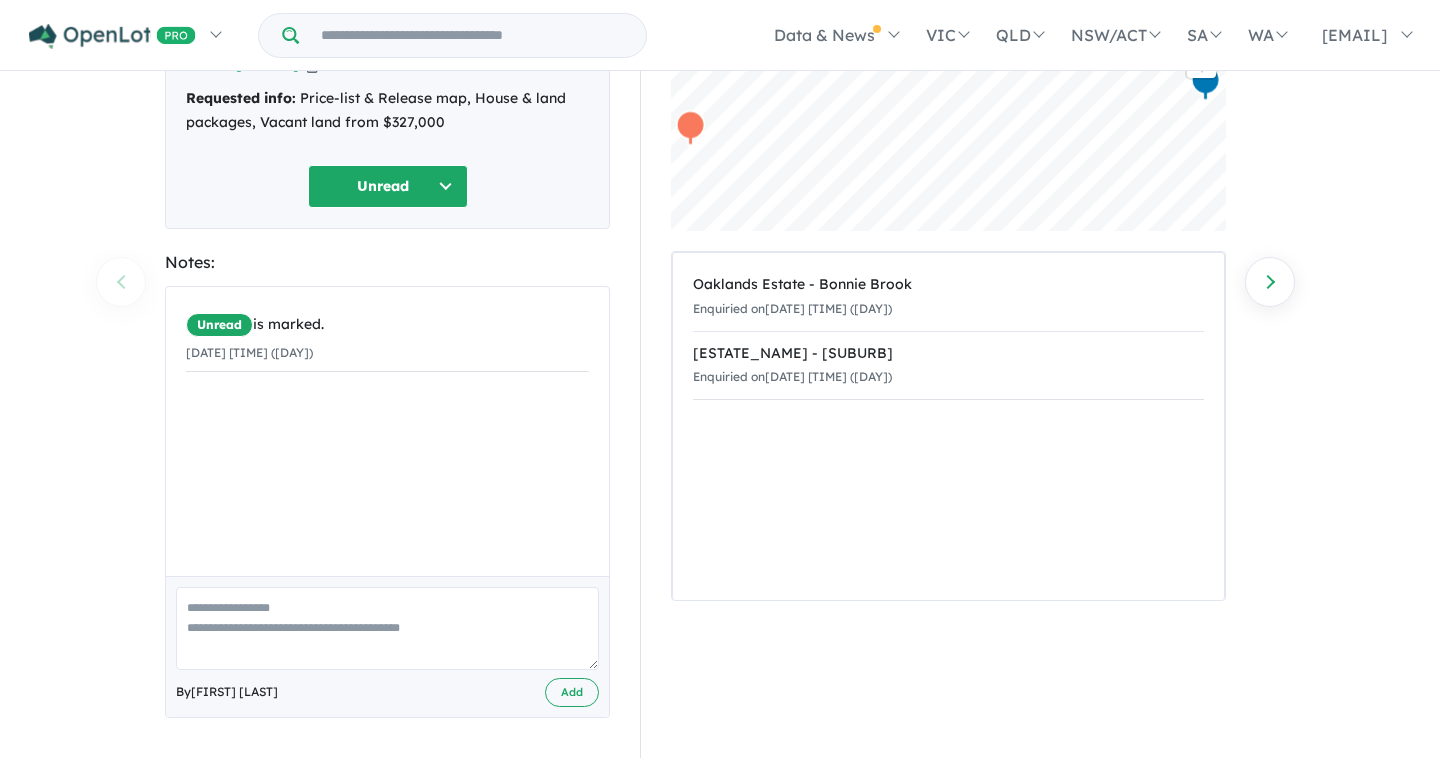 click at bounding box center [387, 628] 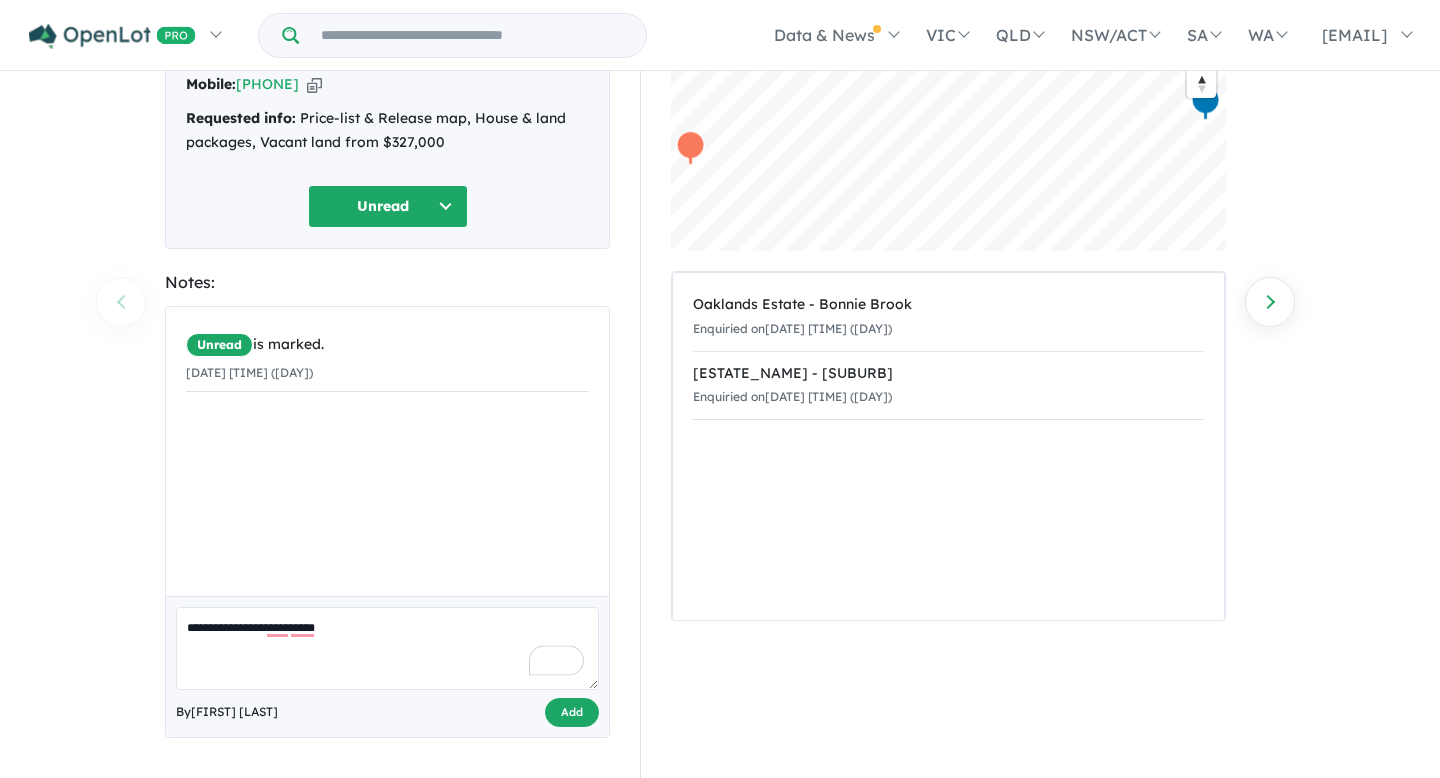 type on "**********" 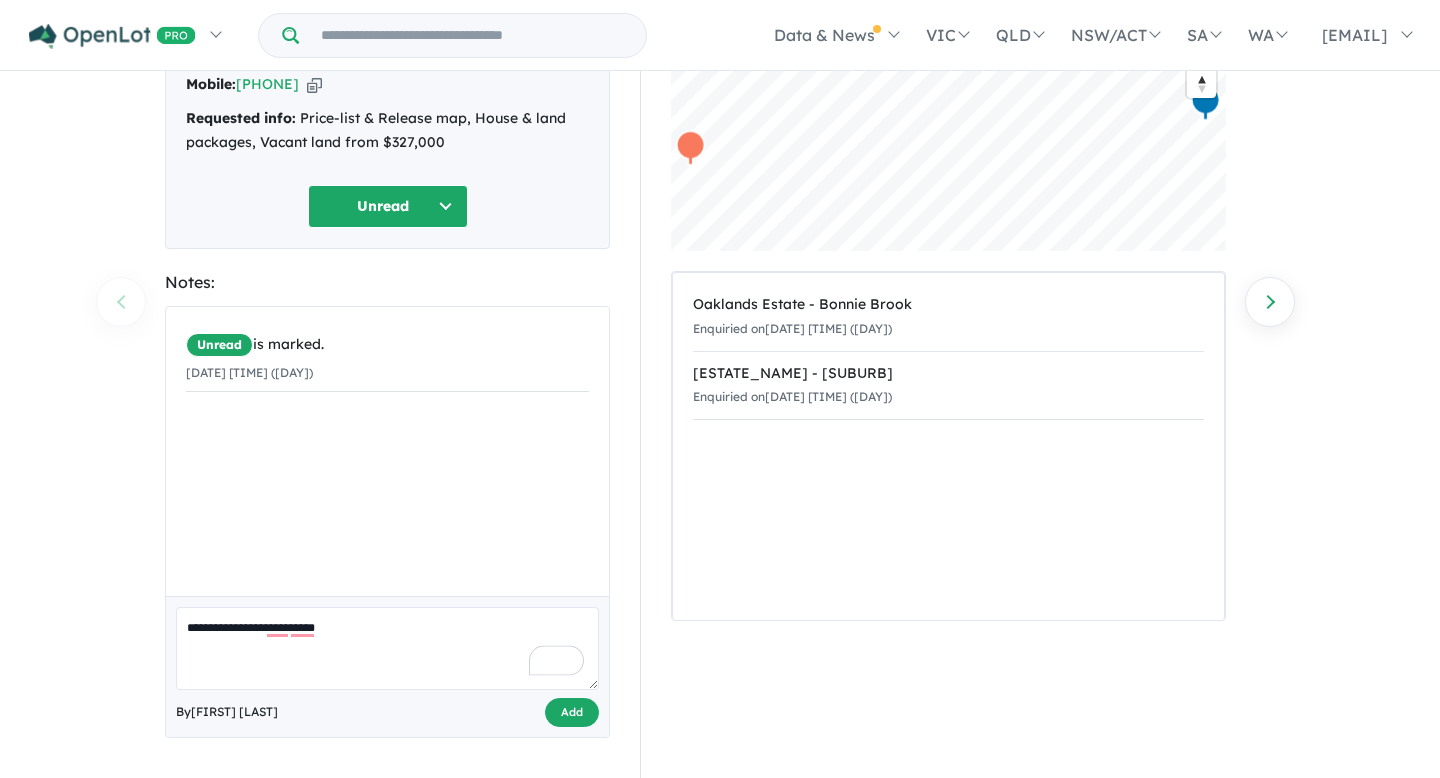 click on "Add" at bounding box center (572, 712) 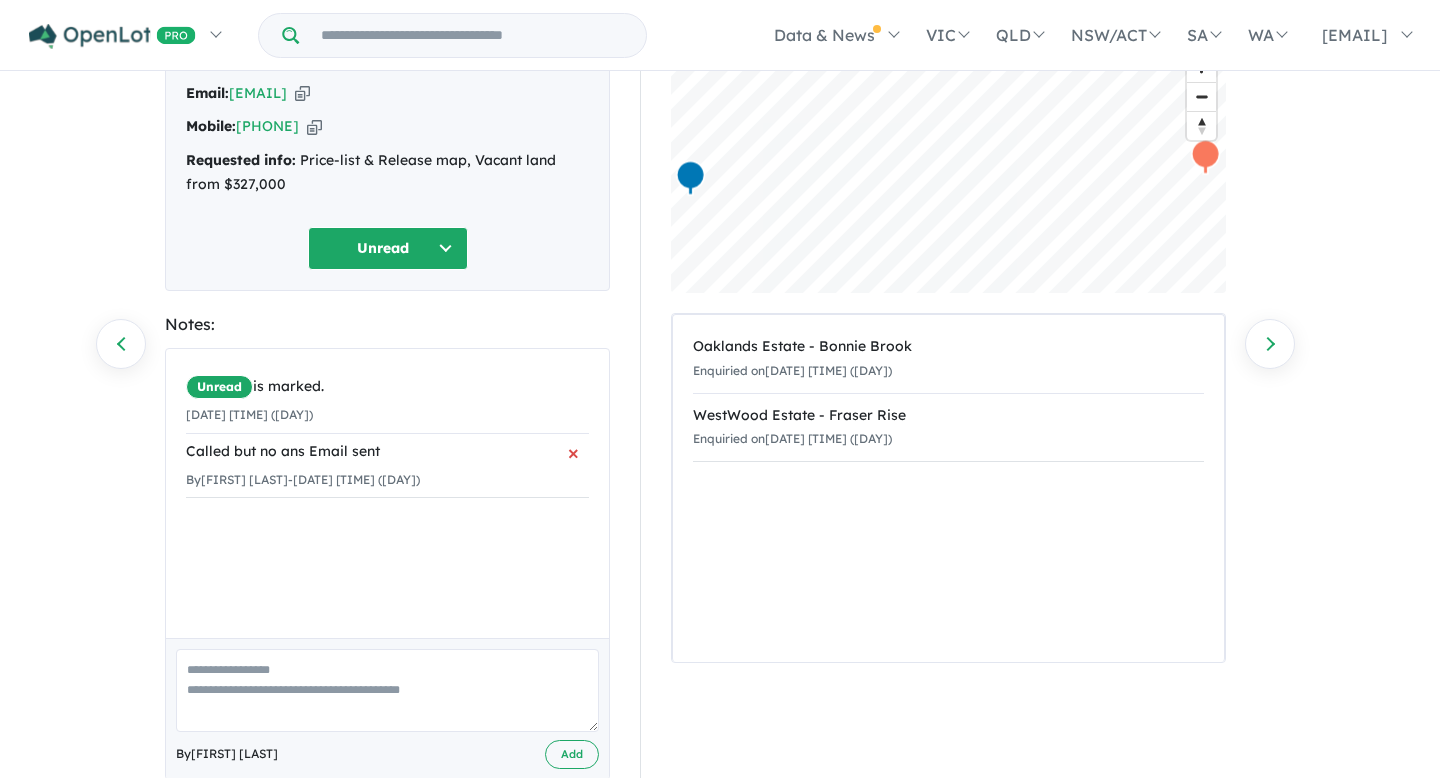 scroll, scrollTop: 175, scrollLeft: 0, axis: vertical 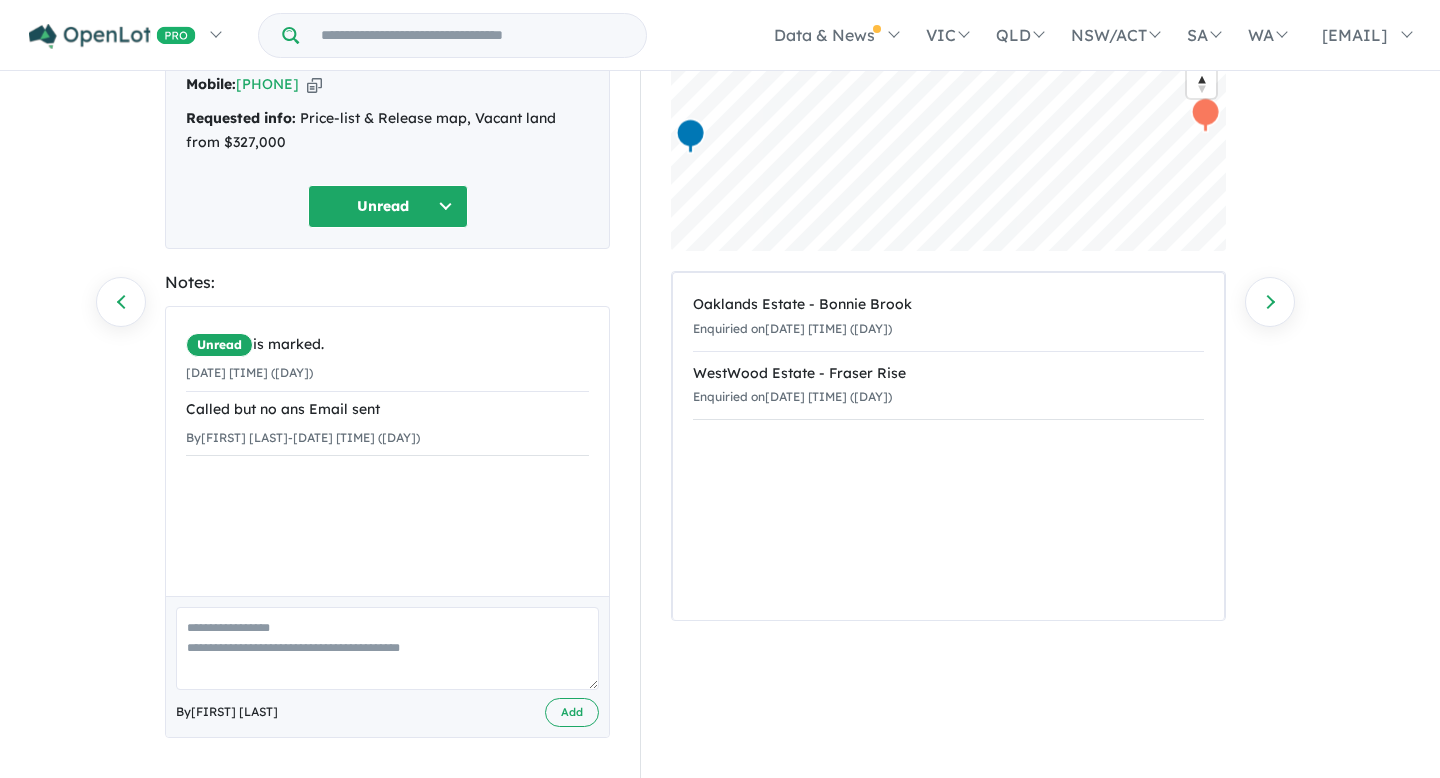 click at bounding box center [387, 648] 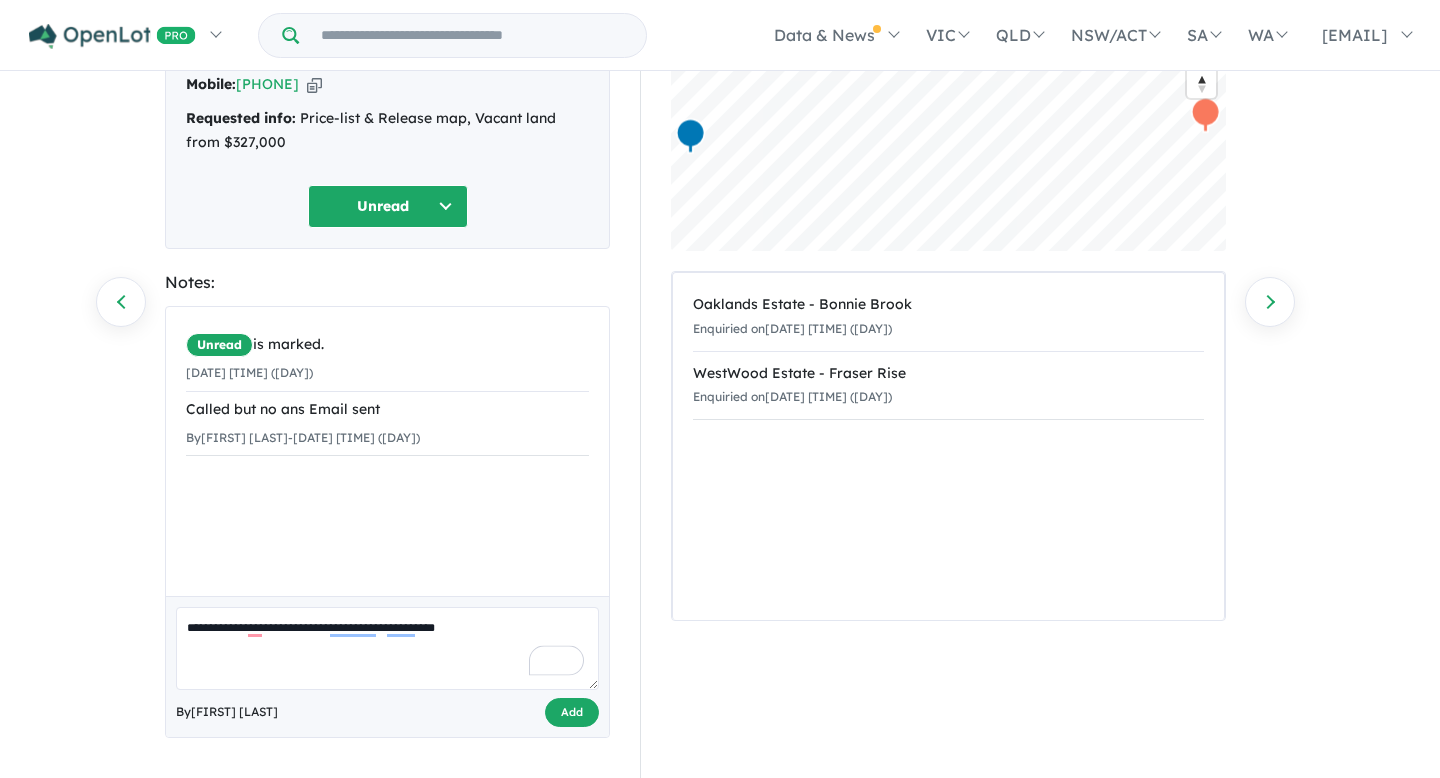 type on "**********" 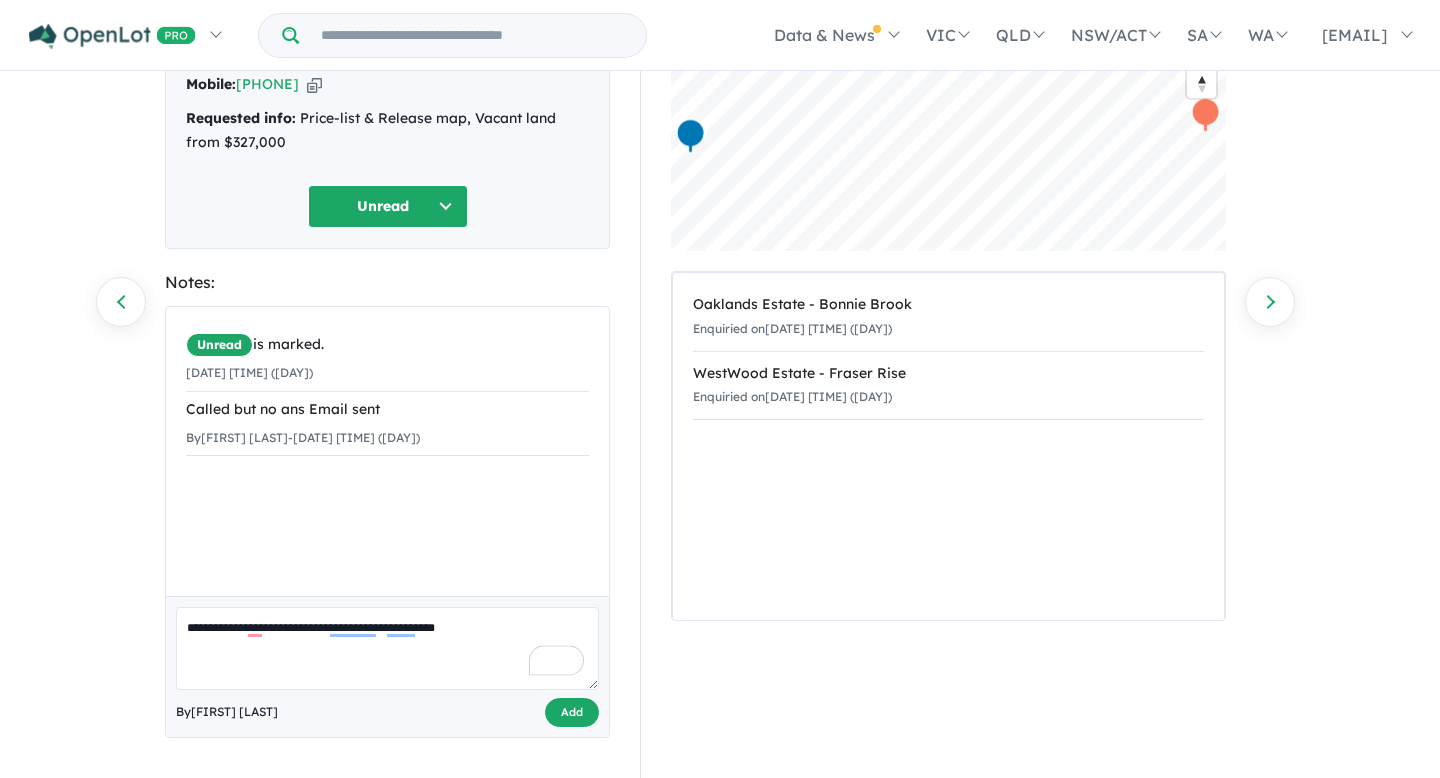 click on "Add" at bounding box center [572, 712] 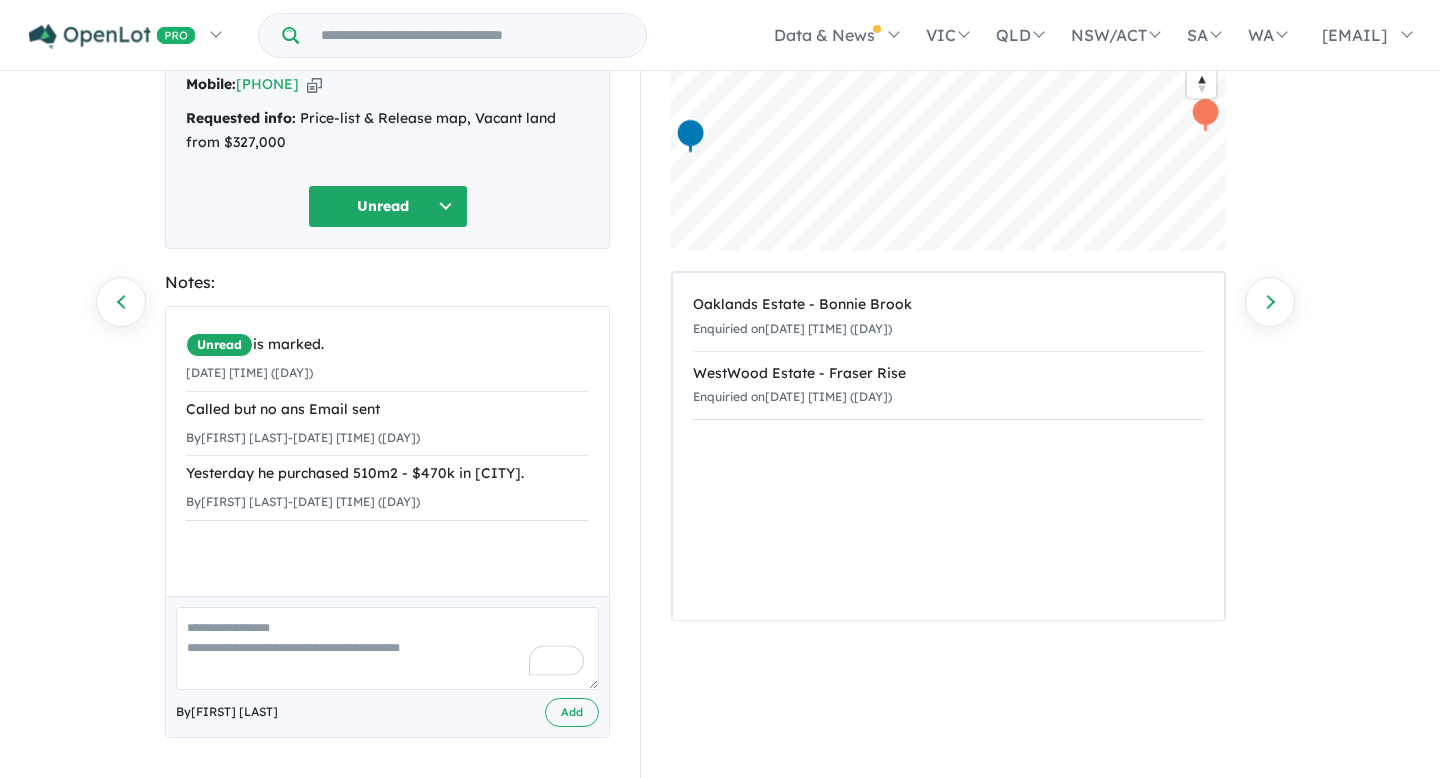 click on "Unread" at bounding box center (388, 206) 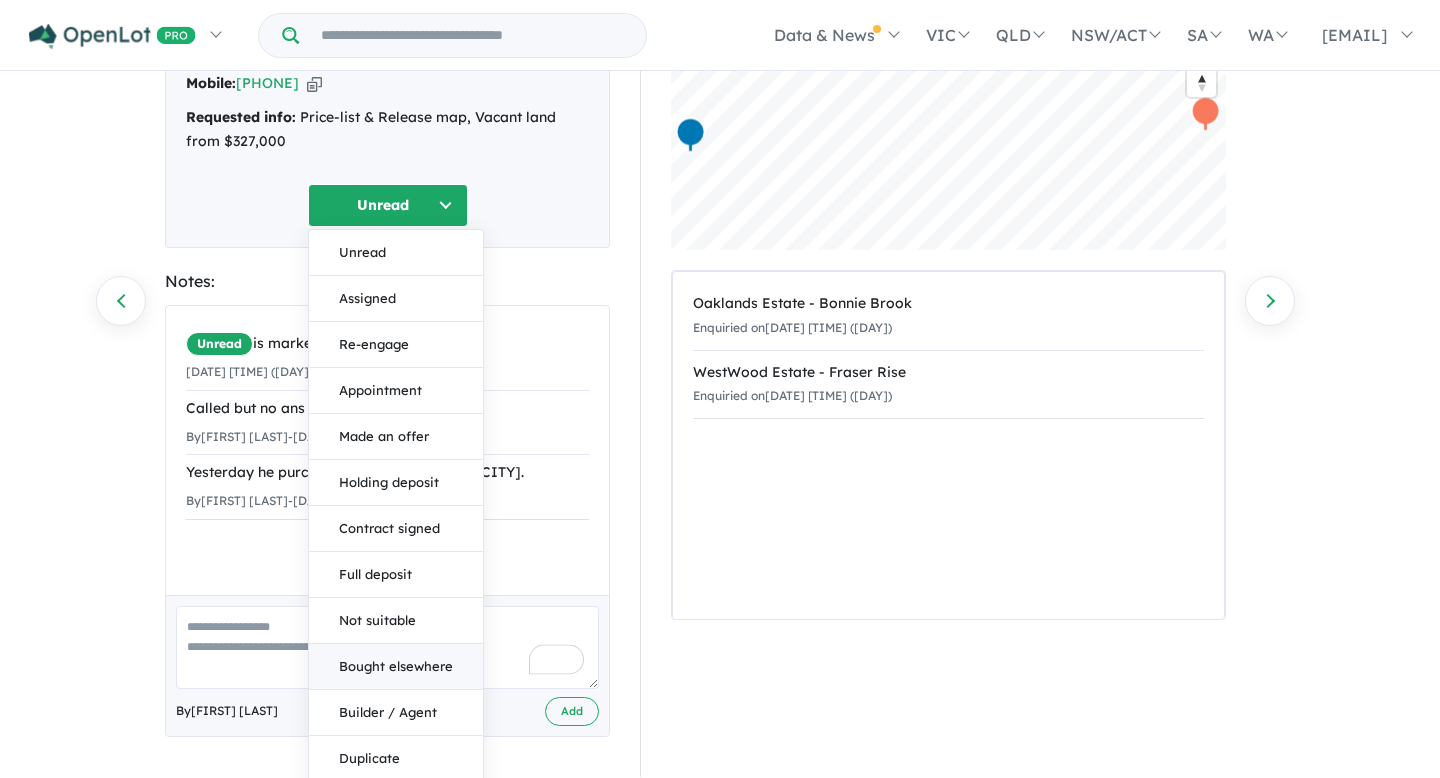 click on "Bought elsewhere" at bounding box center (396, 667) 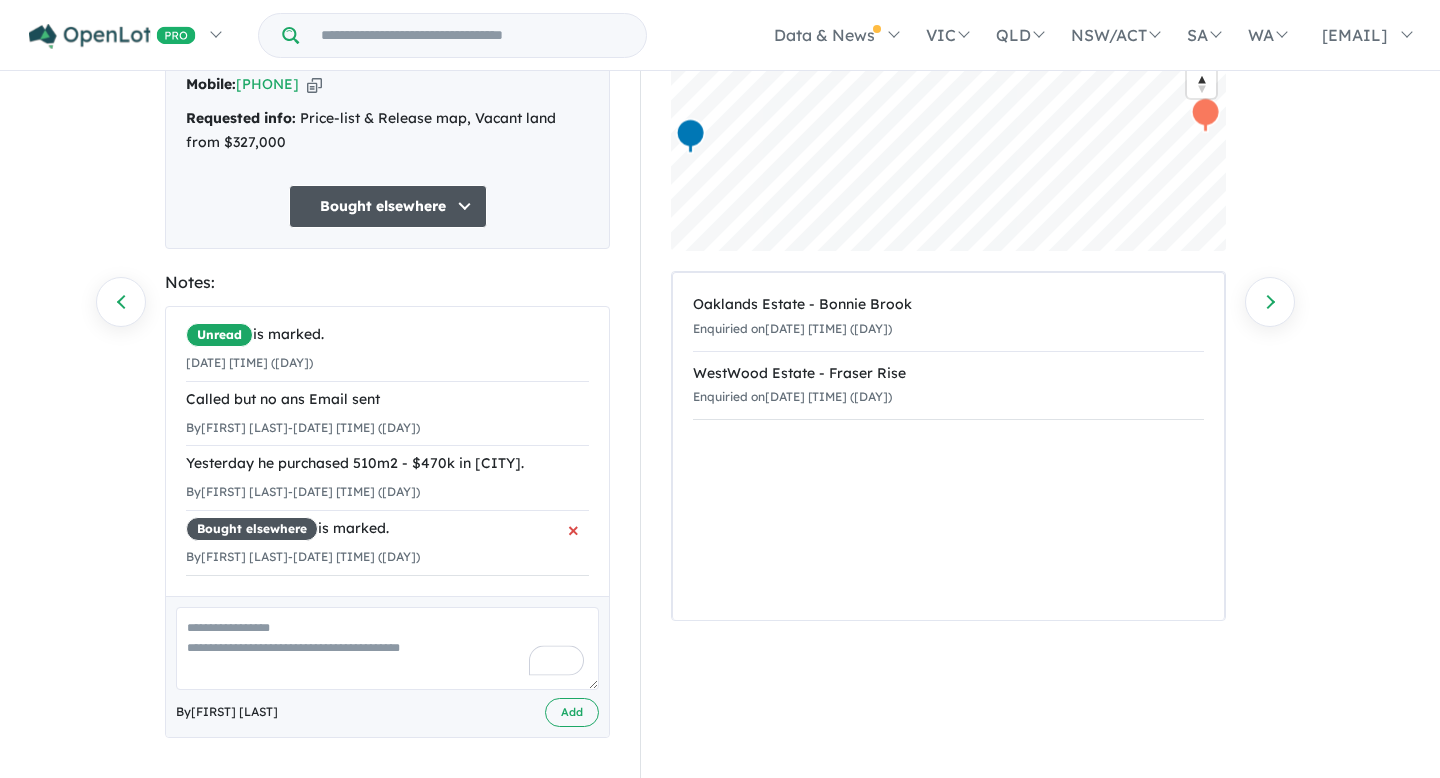 scroll, scrollTop: 0, scrollLeft: 0, axis: both 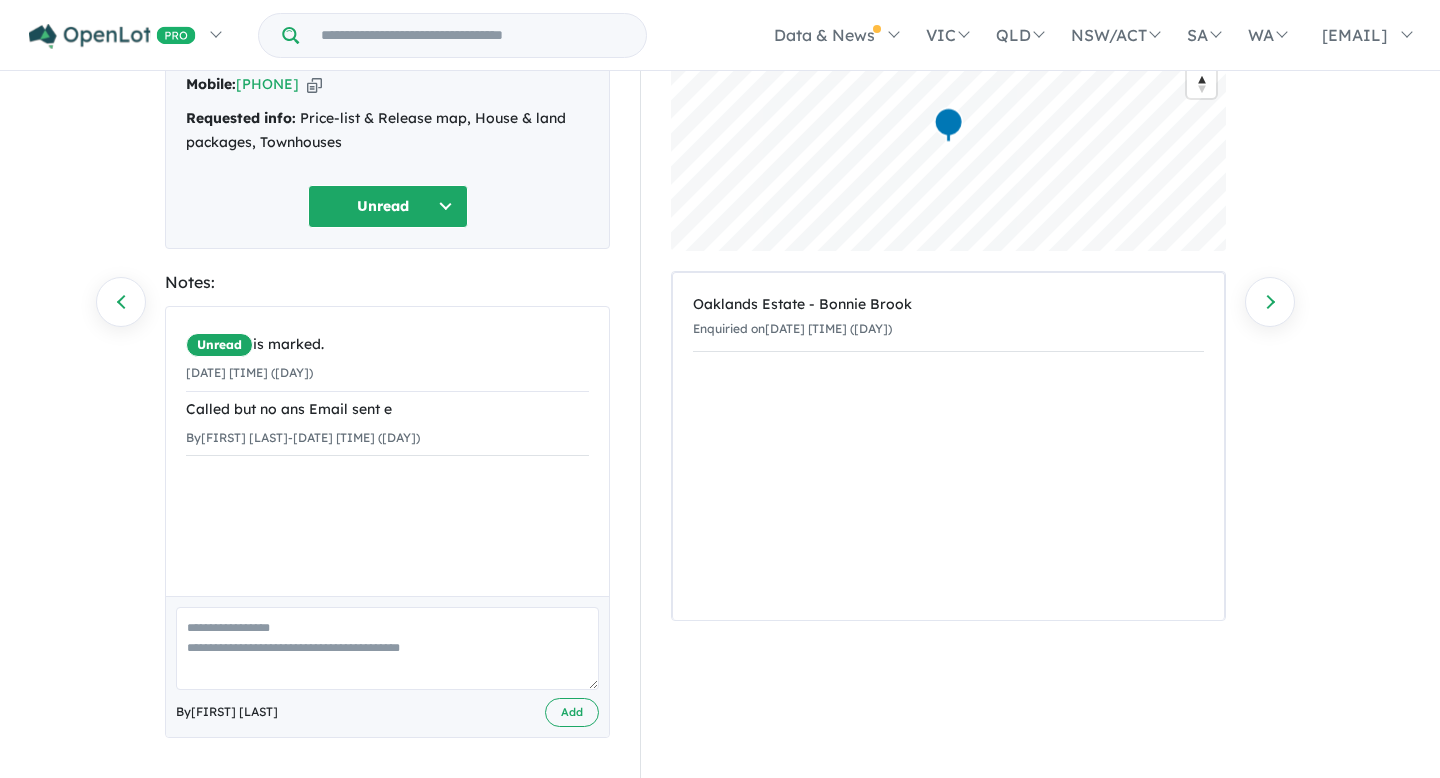 click at bounding box center (387, 648) 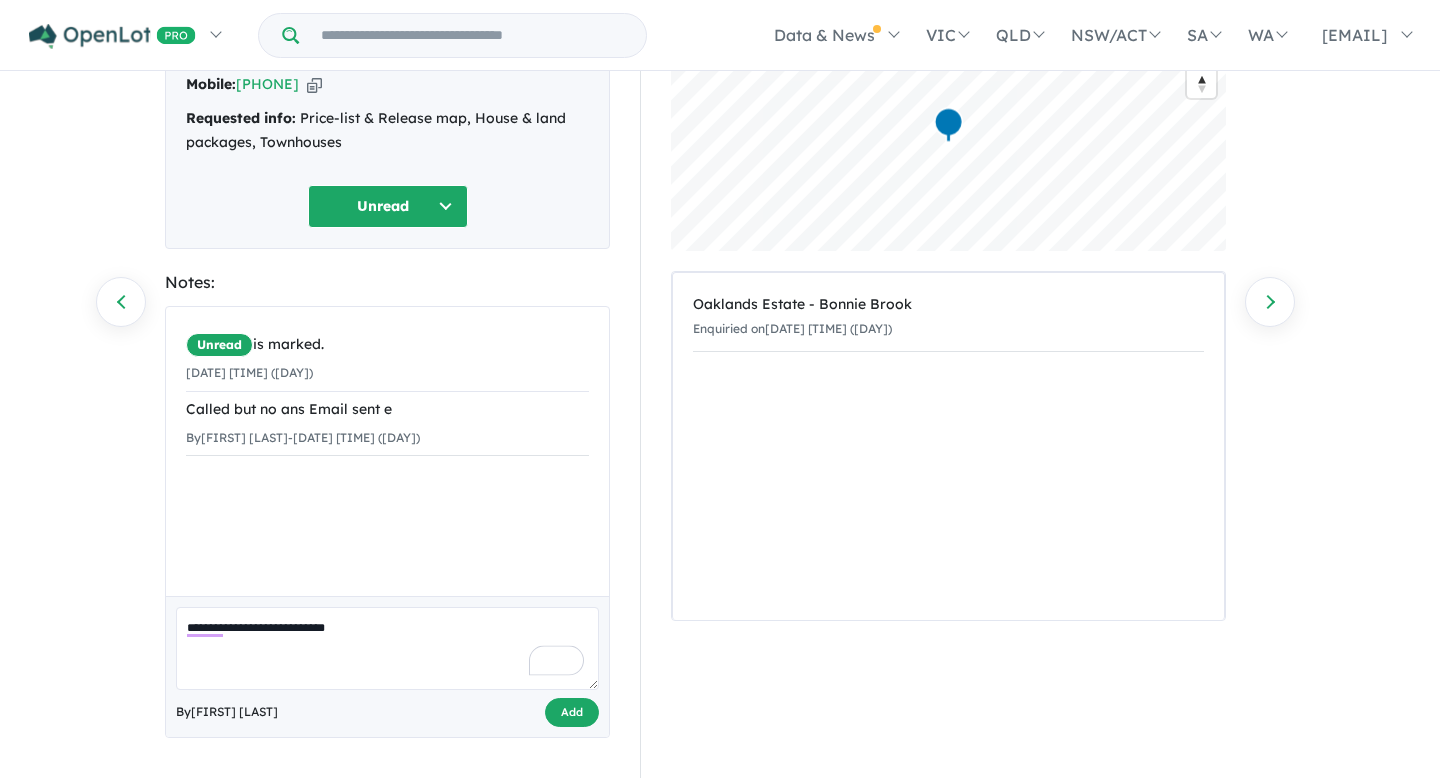 type on "**********" 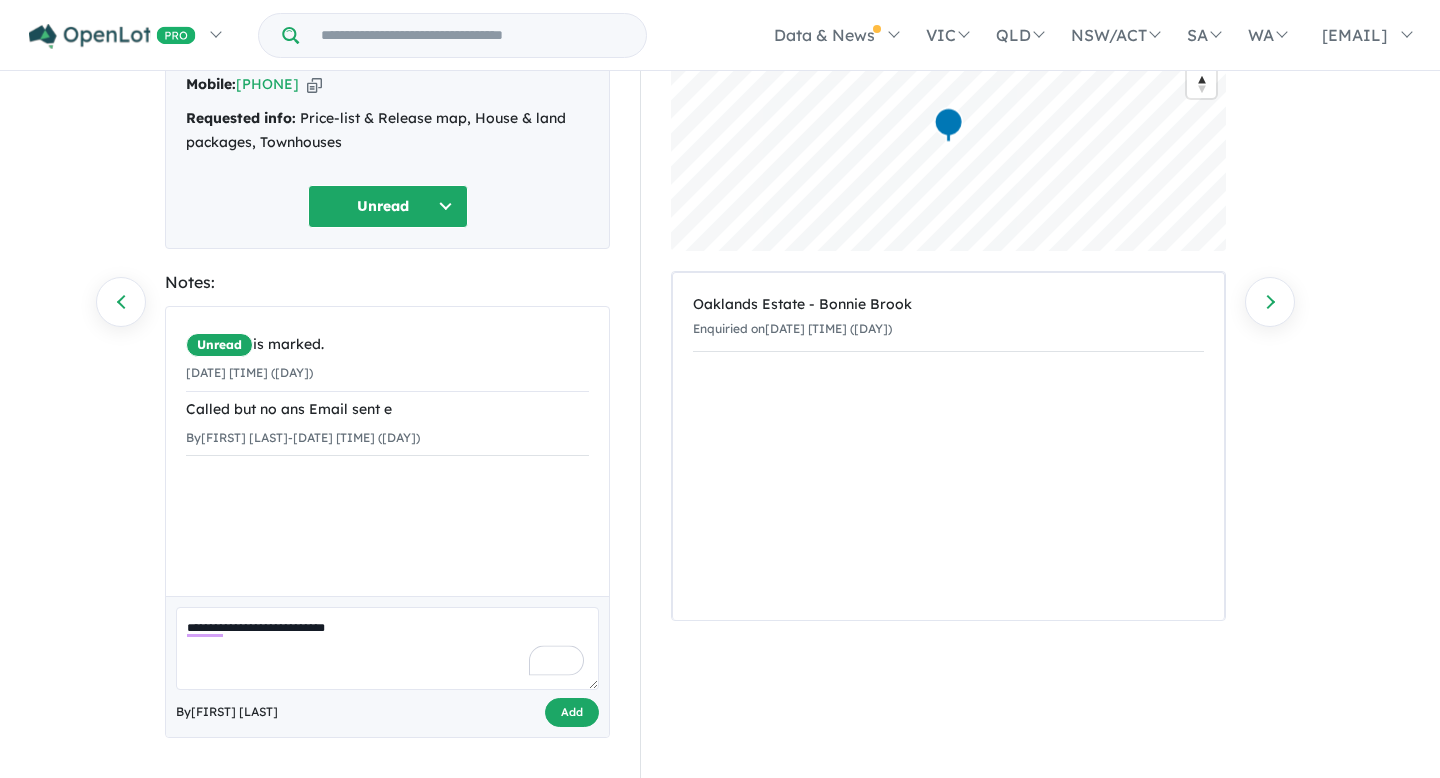 click on "Add" at bounding box center [572, 712] 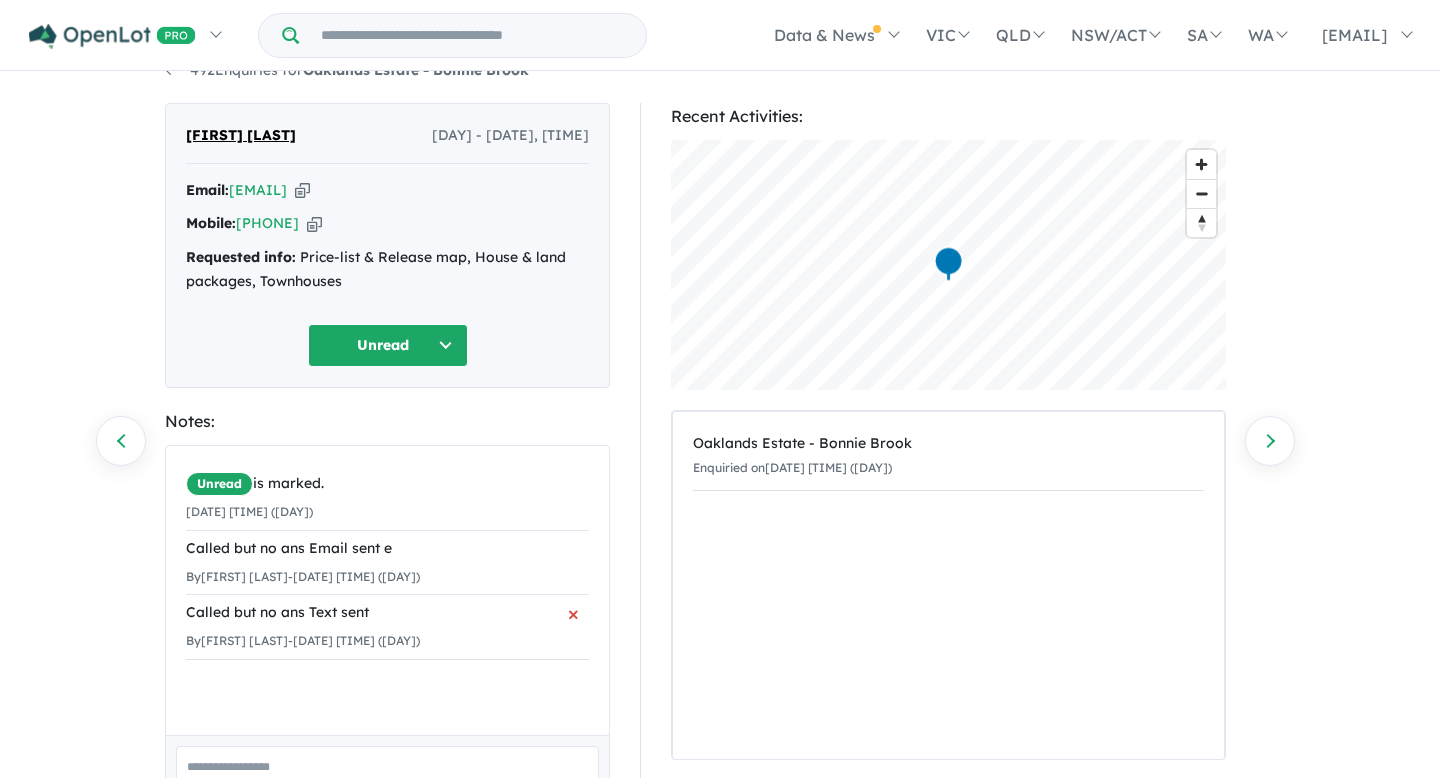 scroll, scrollTop: 0, scrollLeft: 0, axis: both 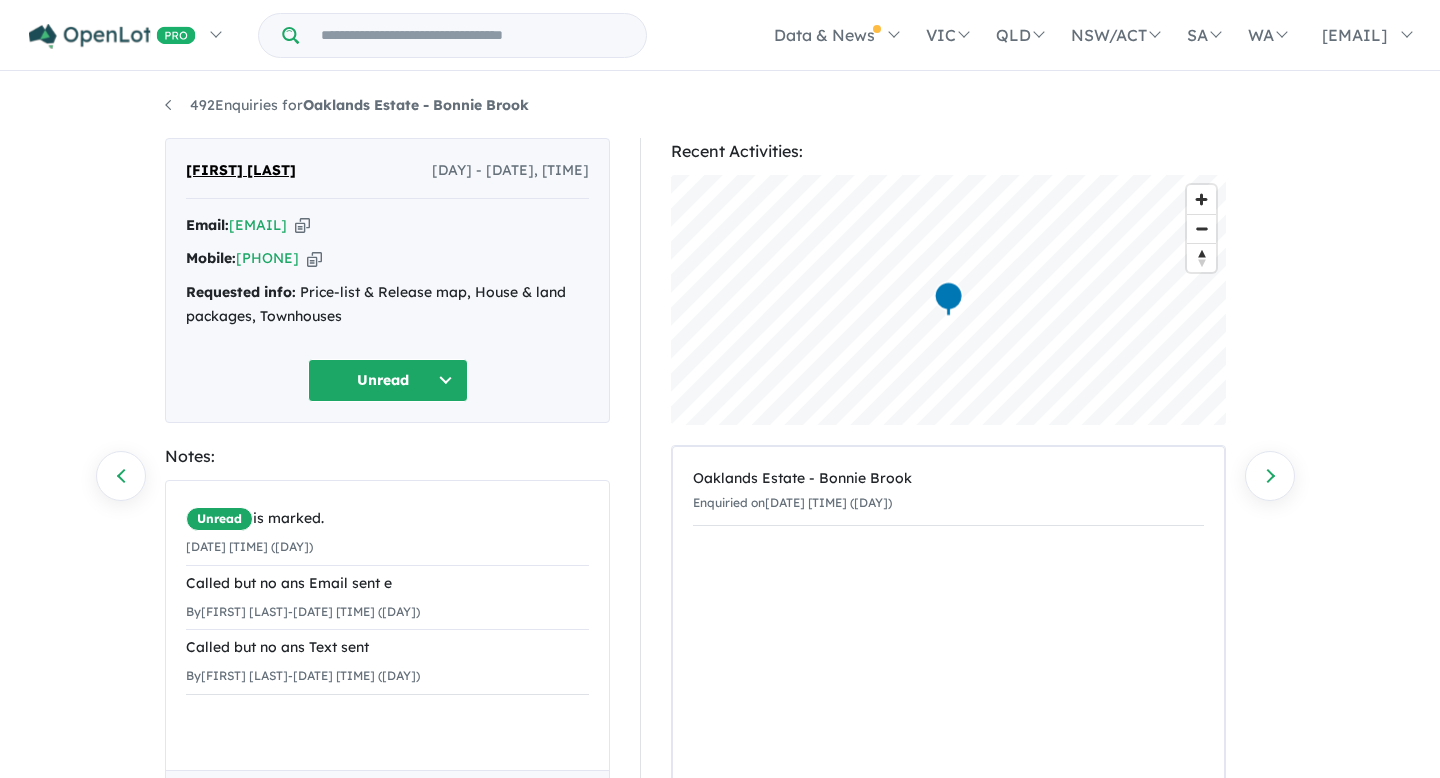 click at bounding box center [302, 225] 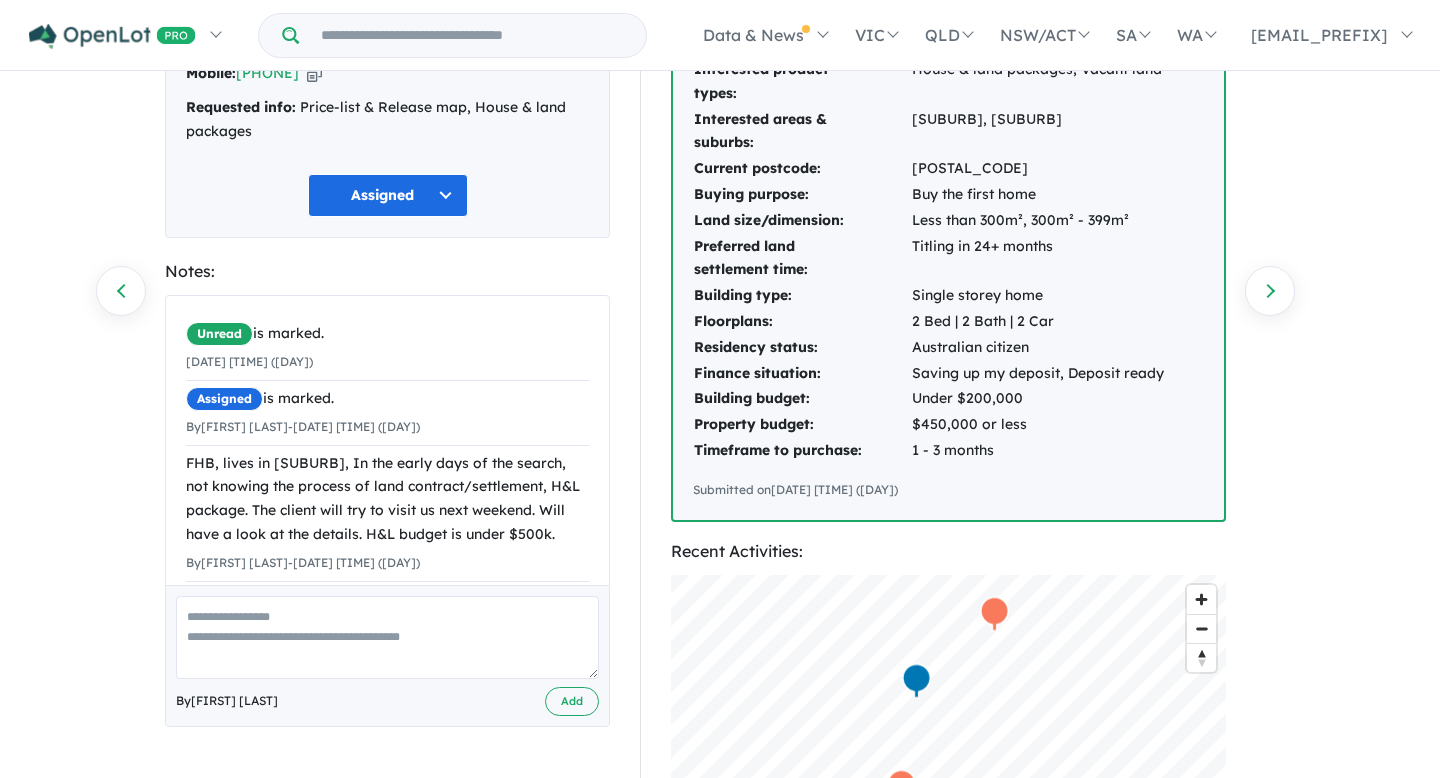 scroll, scrollTop: 0, scrollLeft: 0, axis: both 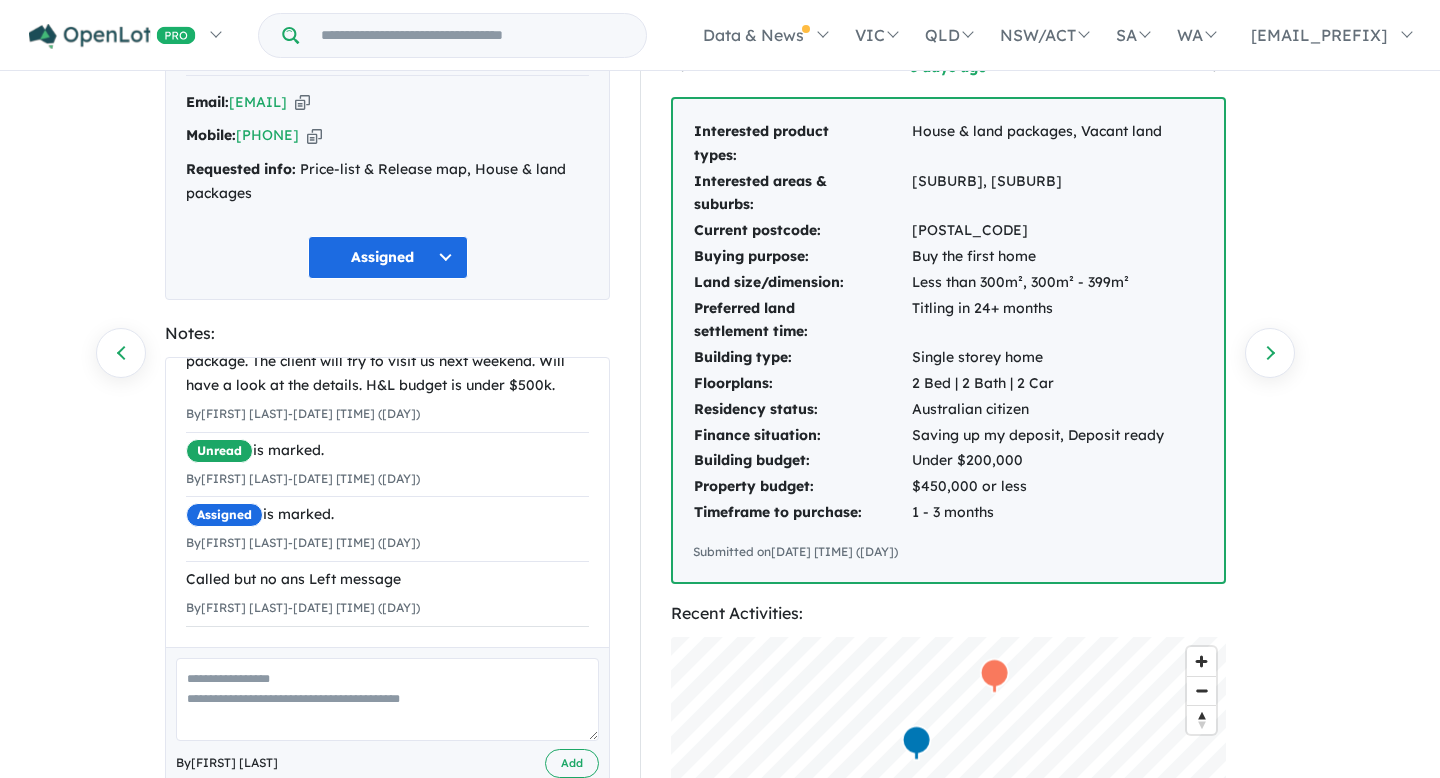 click at bounding box center [387, 699] 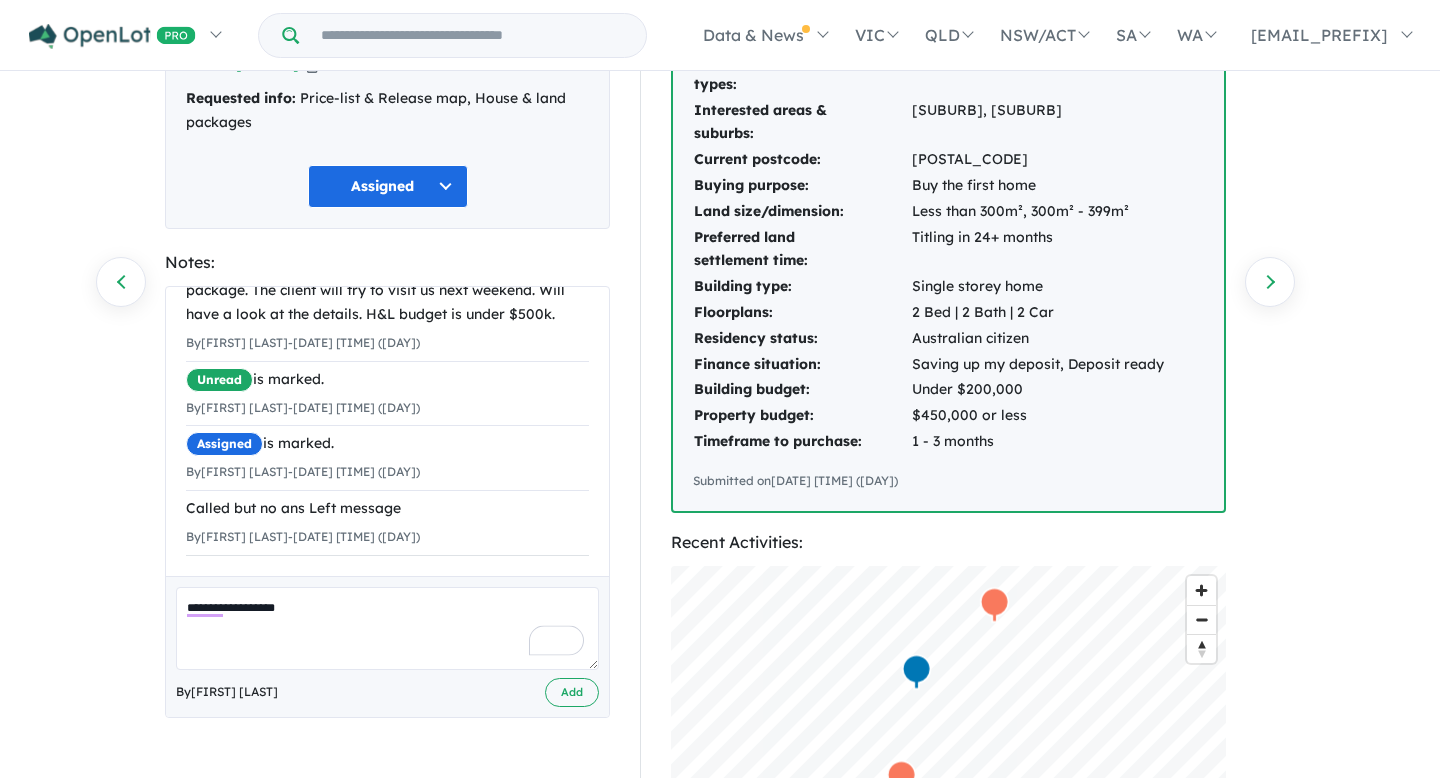 scroll, scrollTop: 204, scrollLeft: 0, axis: vertical 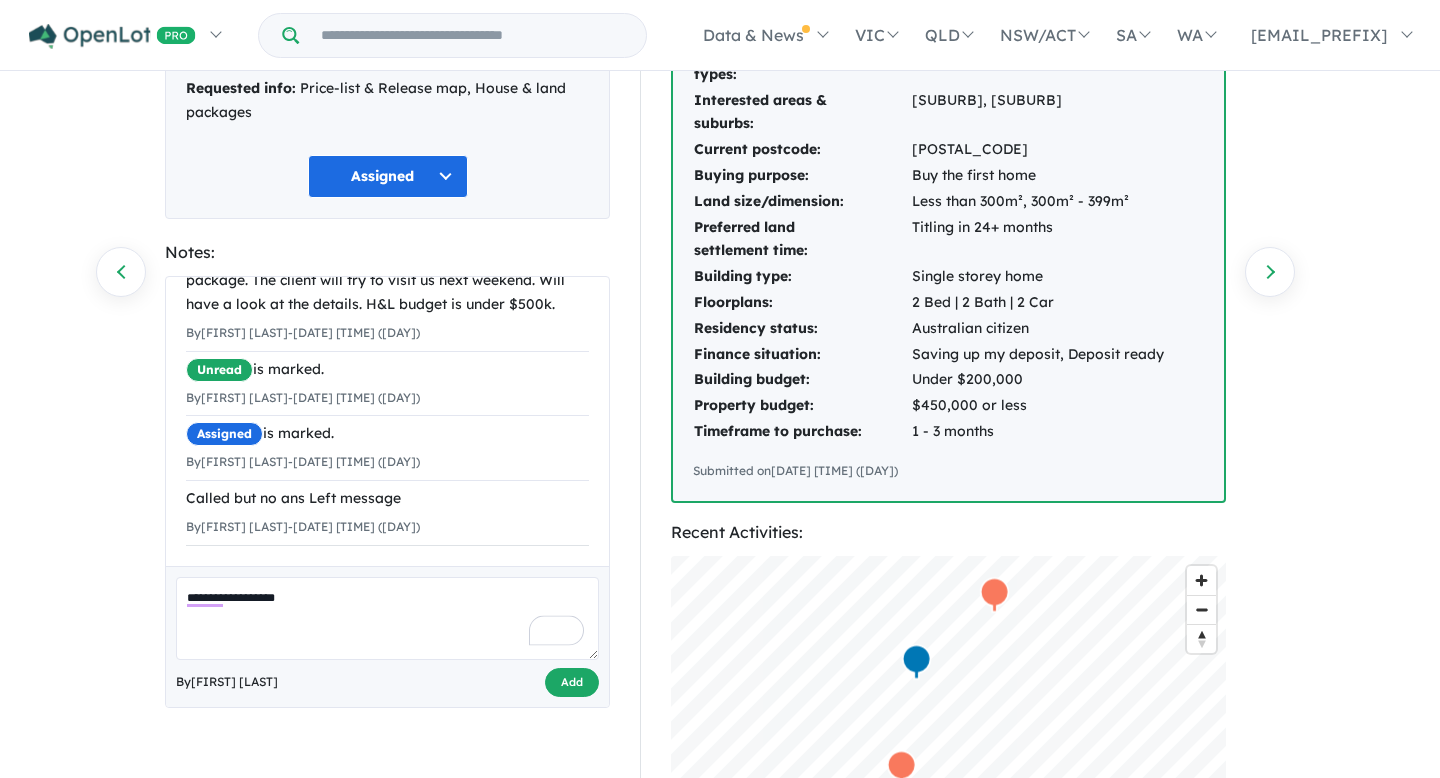type on "**********" 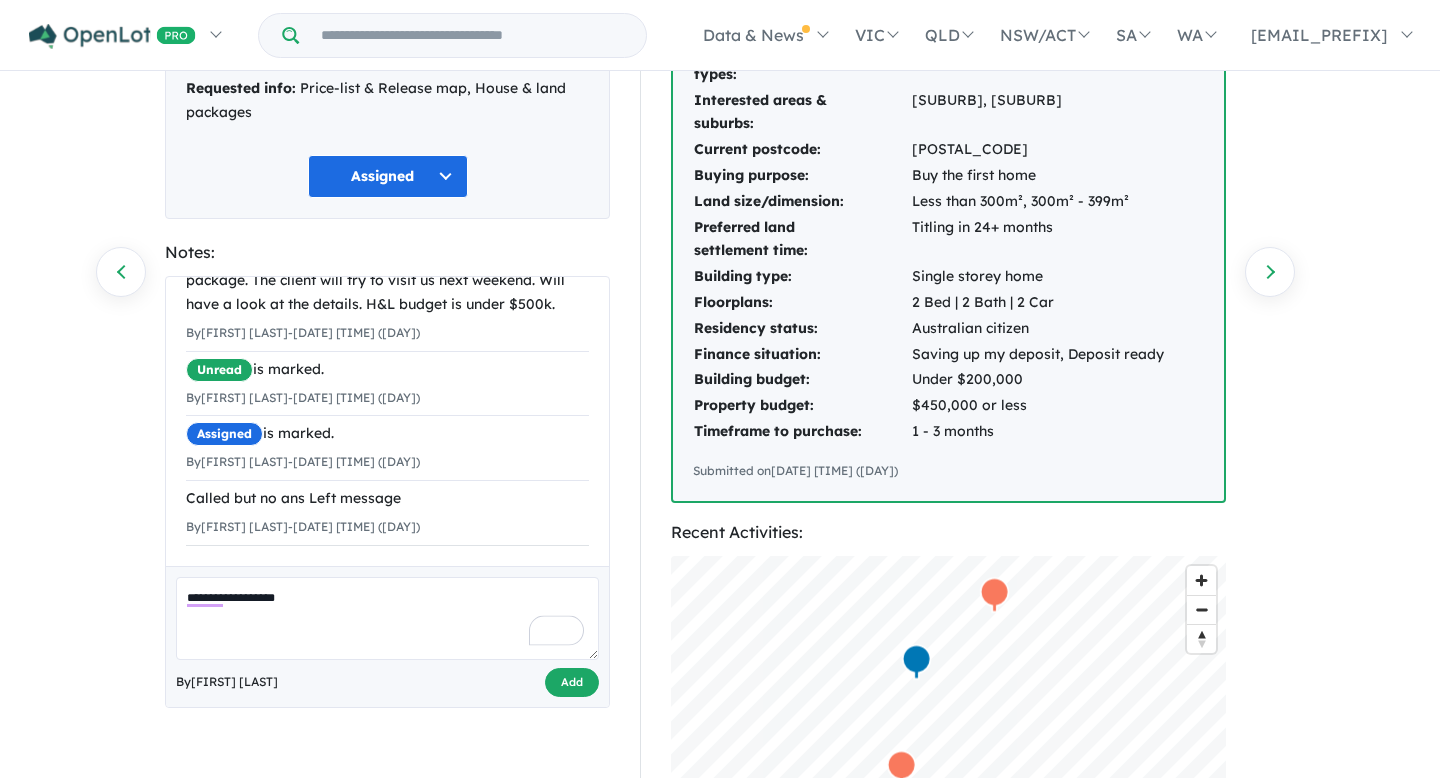 click on "Add" at bounding box center (572, 682) 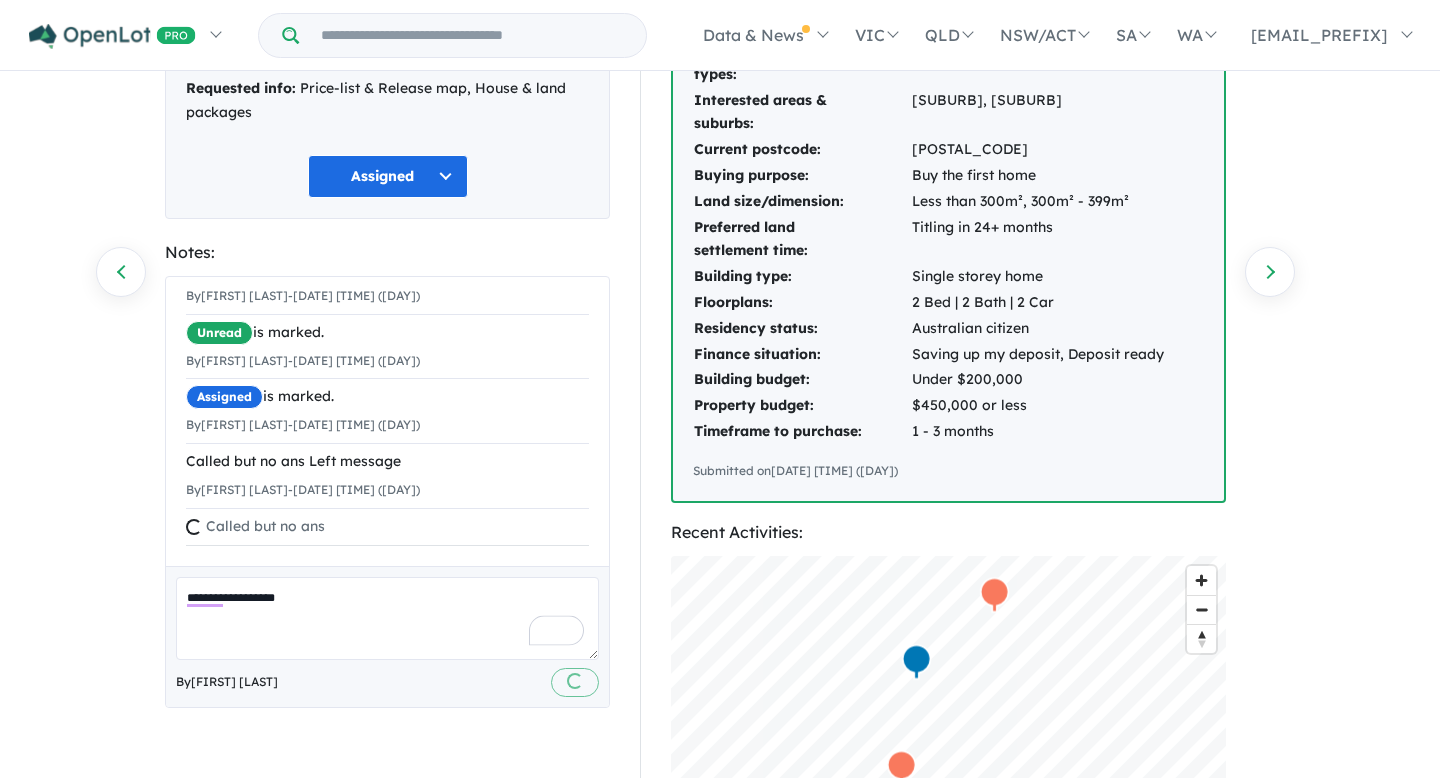 scroll, scrollTop: 249, scrollLeft: 0, axis: vertical 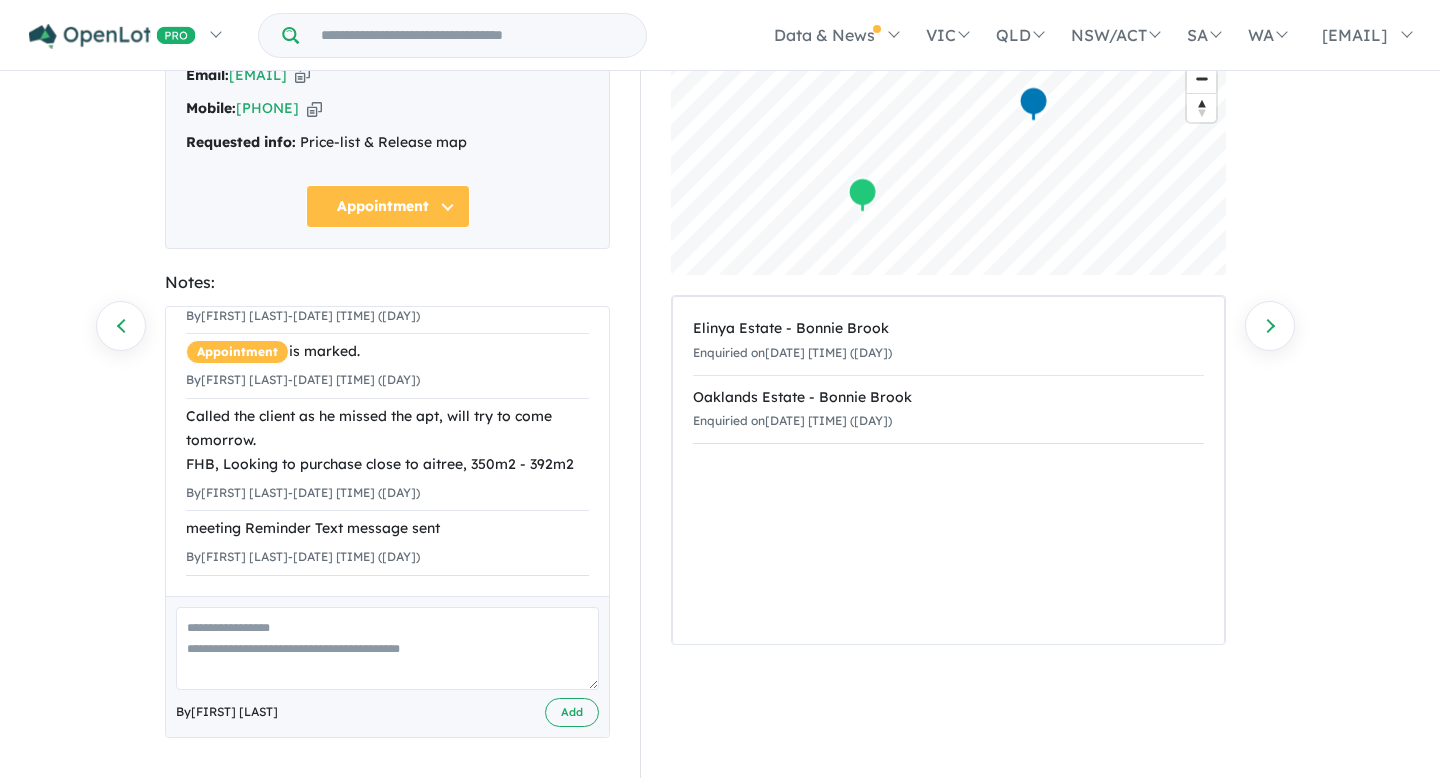 click at bounding box center (387, 648) 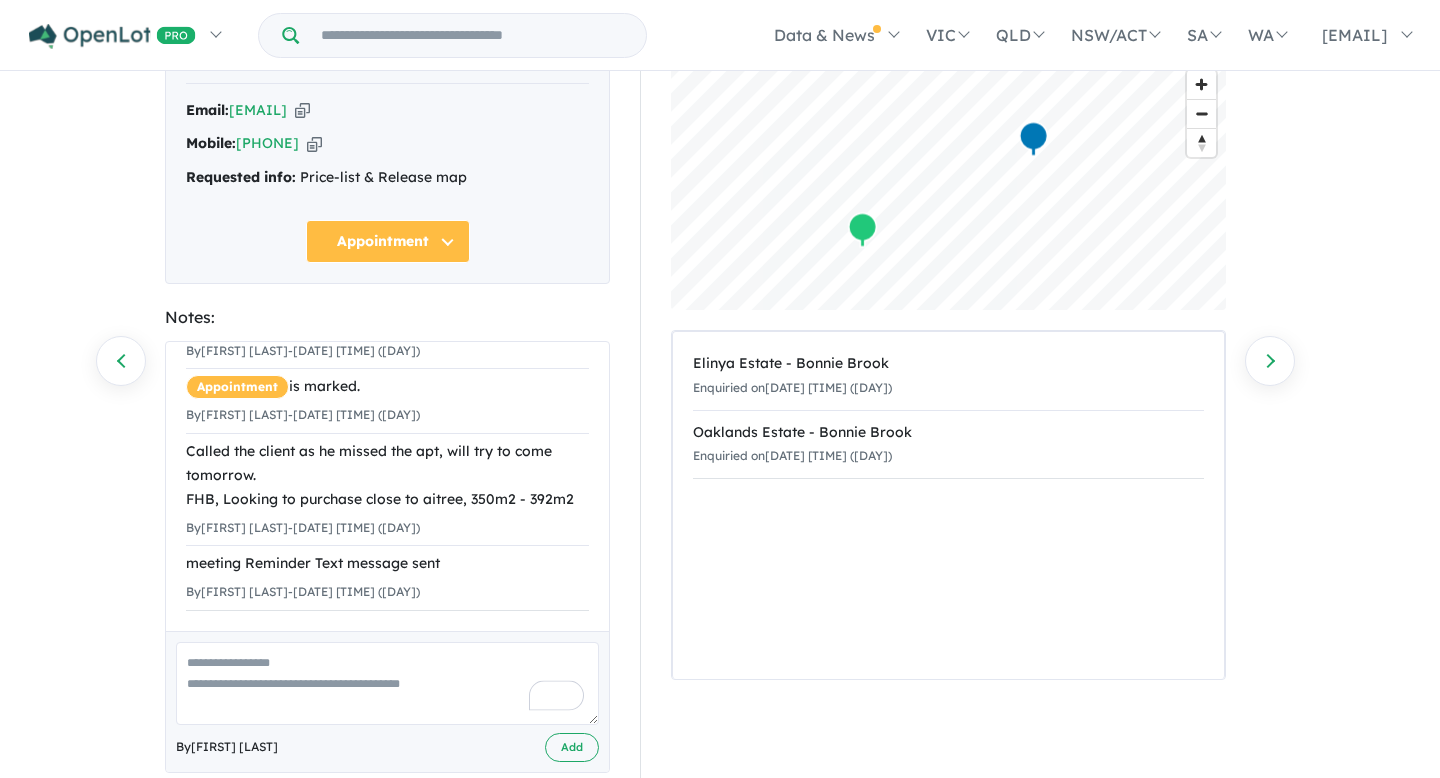 scroll, scrollTop: 151, scrollLeft: 0, axis: vertical 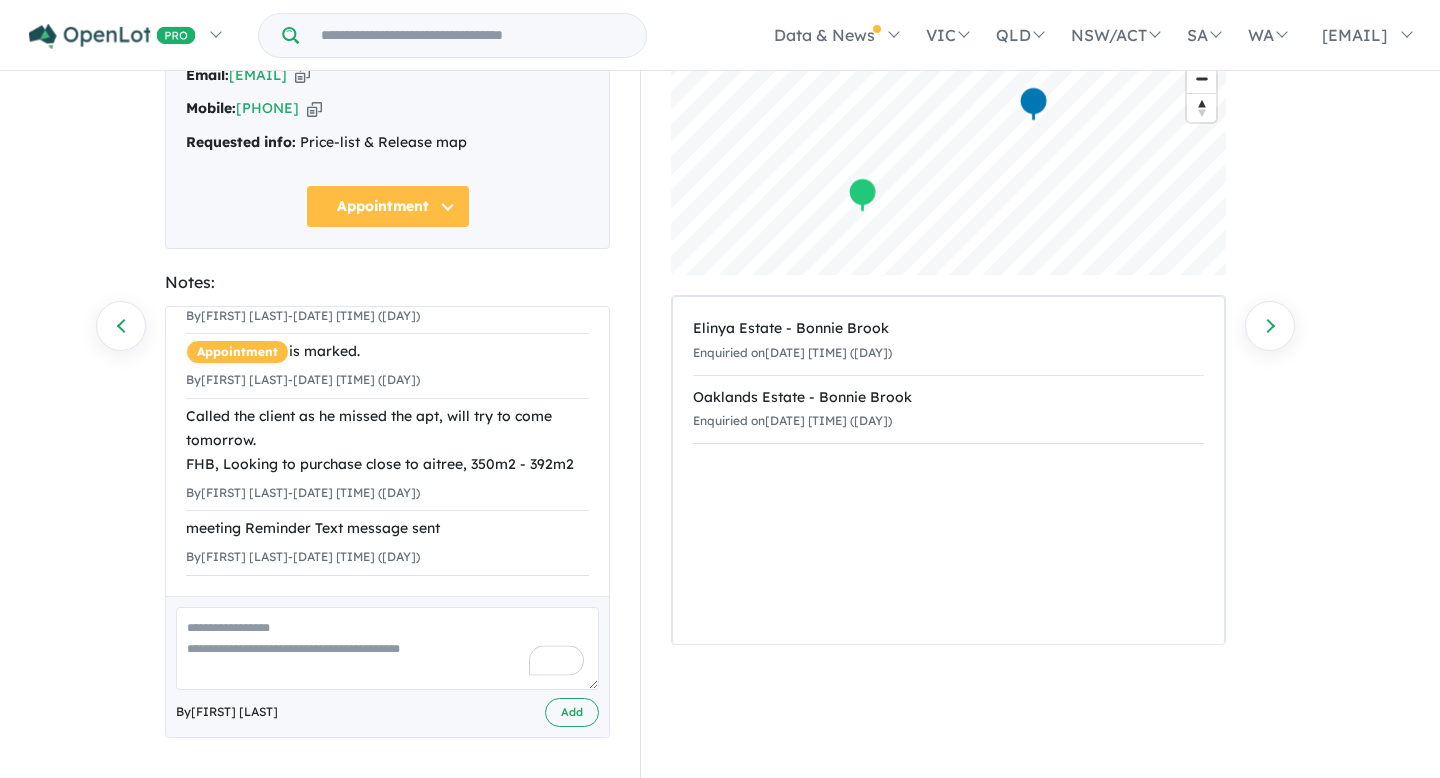 click at bounding box center [387, 648] 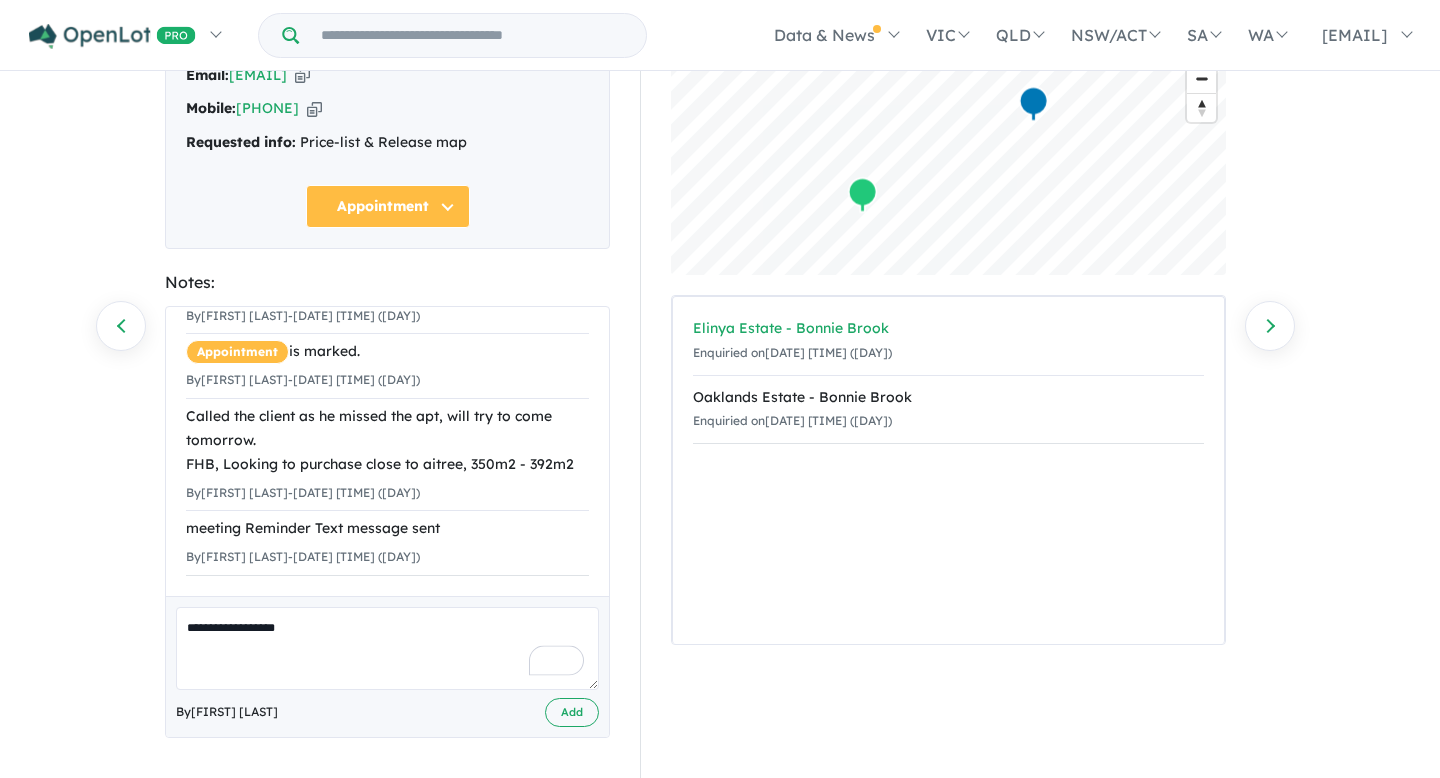 type on "**********" 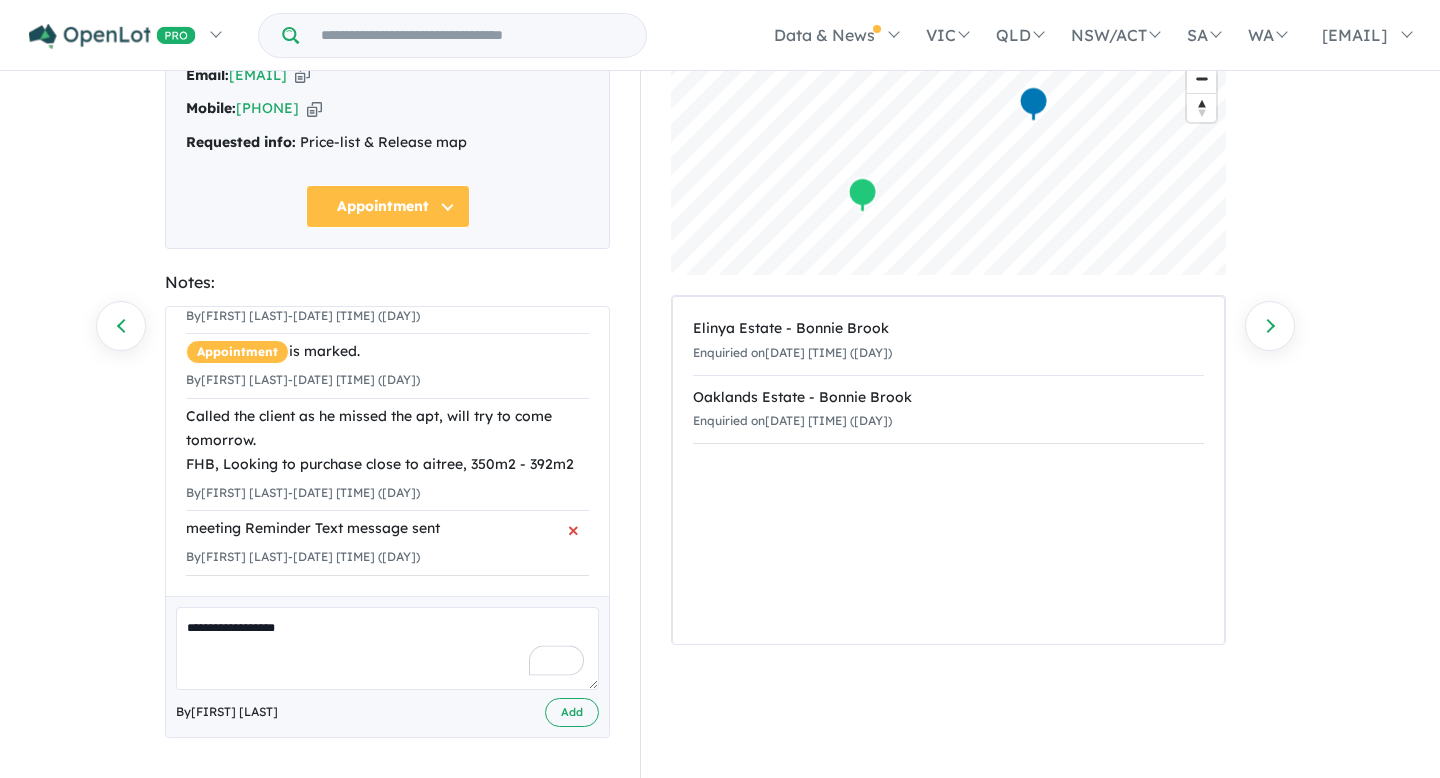 scroll, scrollTop: 0, scrollLeft: 0, axis: both 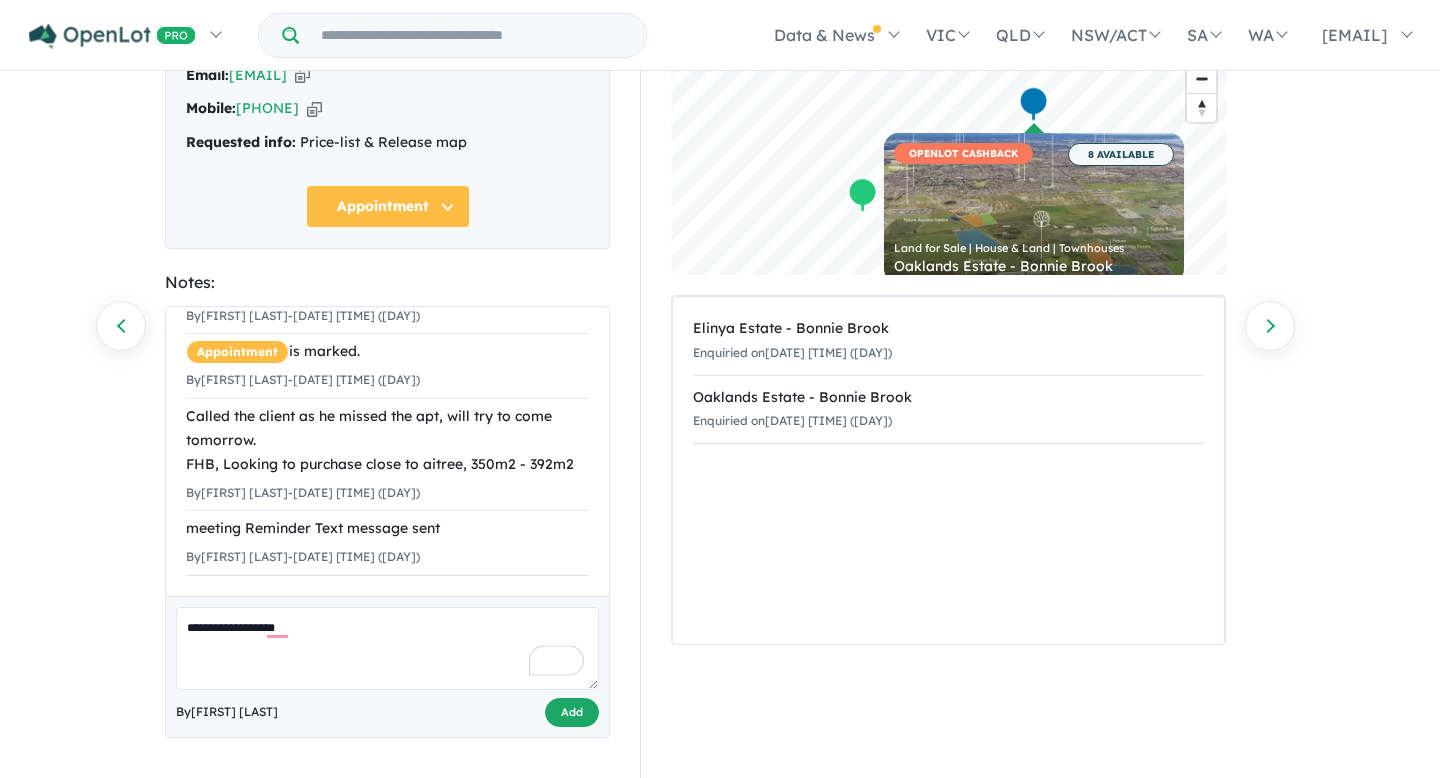 click on "Add" at bounding box center [572, 712] 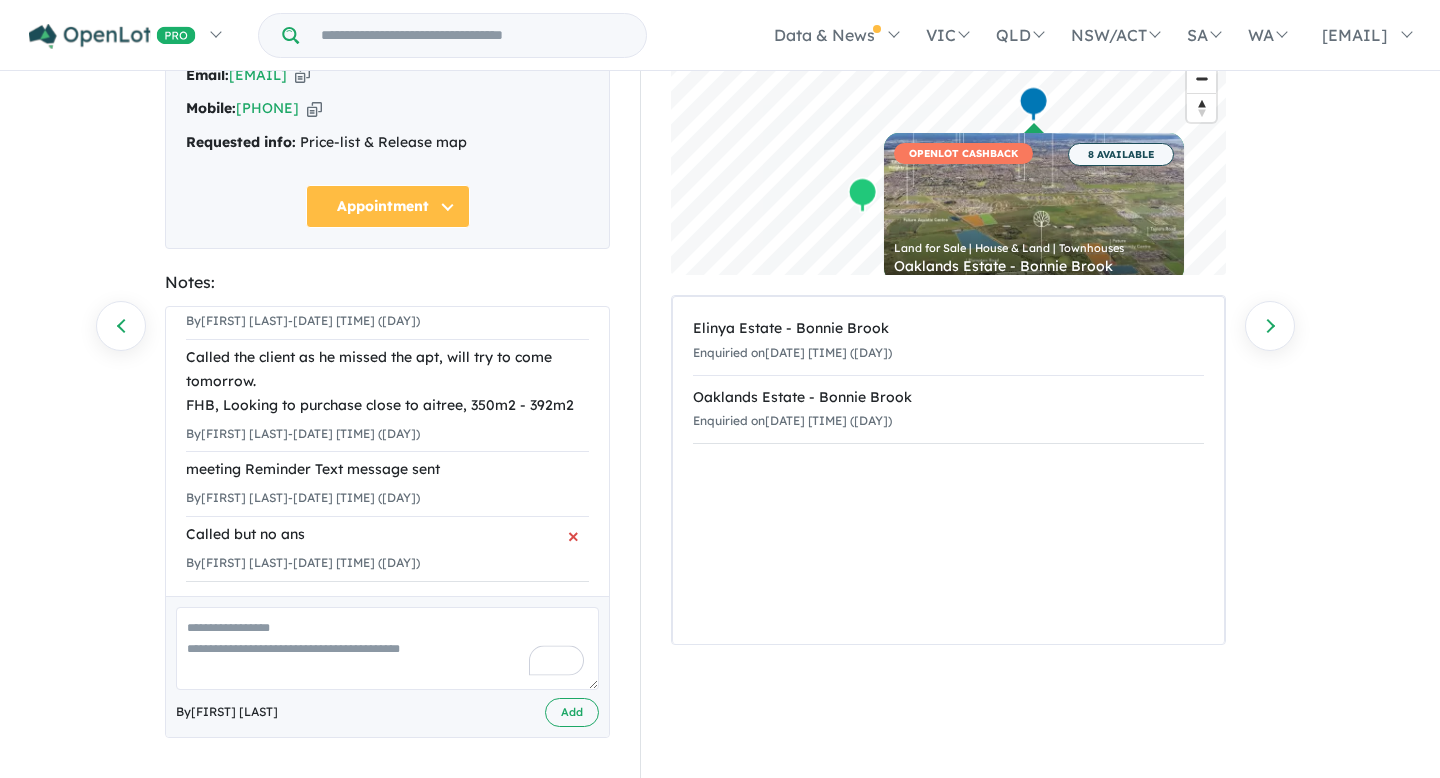 scroll, scrollTop: 0, scrollLeft: 0, axis: both 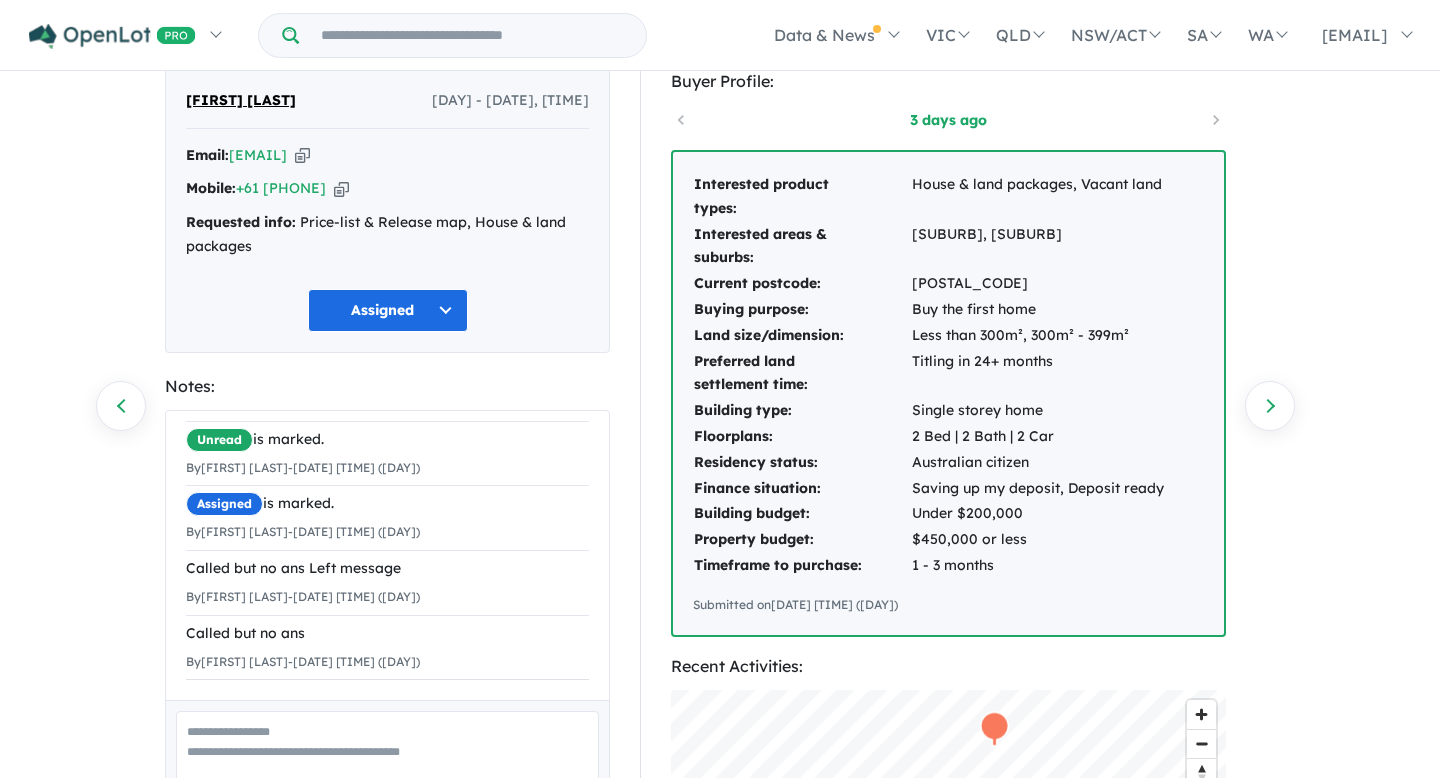 click on "492 Enquiries for Oaklands Estate - Bonnie Brook Previous enquiry Next enquiry [FIRST] [LAST] Fri - [DATE], [TIME] Email: [EMAIL] Copied! Mobile: +61 [PHONE] Copied! Requested info: Price-list & Release map, House & land packages Assigned Notes: Unread is marked. [DATE] [TIME] ([DAY]) Assigned is marked. By [FIRST] [LAST] - [DATE] [TIME] ([DAY]) × FHB, lives in Point Cook, In the early days of the search, not knowing the process of land contract/settlement, H&L package. The client will try to visit us next weekend. Will have a look at the details. H&L budget is under $500k. By [FIRST] [LAST] - [DATE] [TIME] ([DAY]) × Unread is marked. By [FIRST] [LAST] - [DATE] [TIME] ([DAY]) × Assigned is marked. By [FIRST] [LAST] - [DATE] [TIME] ([DAY]) × Called but no ans Left message By [FIRST] [LAST] - [DATE] [TIME] ([DAY]) × Called but no ans By [FIRST] [LAST] - [DATE] [TIME] ([DAY]) × By [FIRST] [LAST] Add Buyer Profile:" at bounding box center [720, 357] 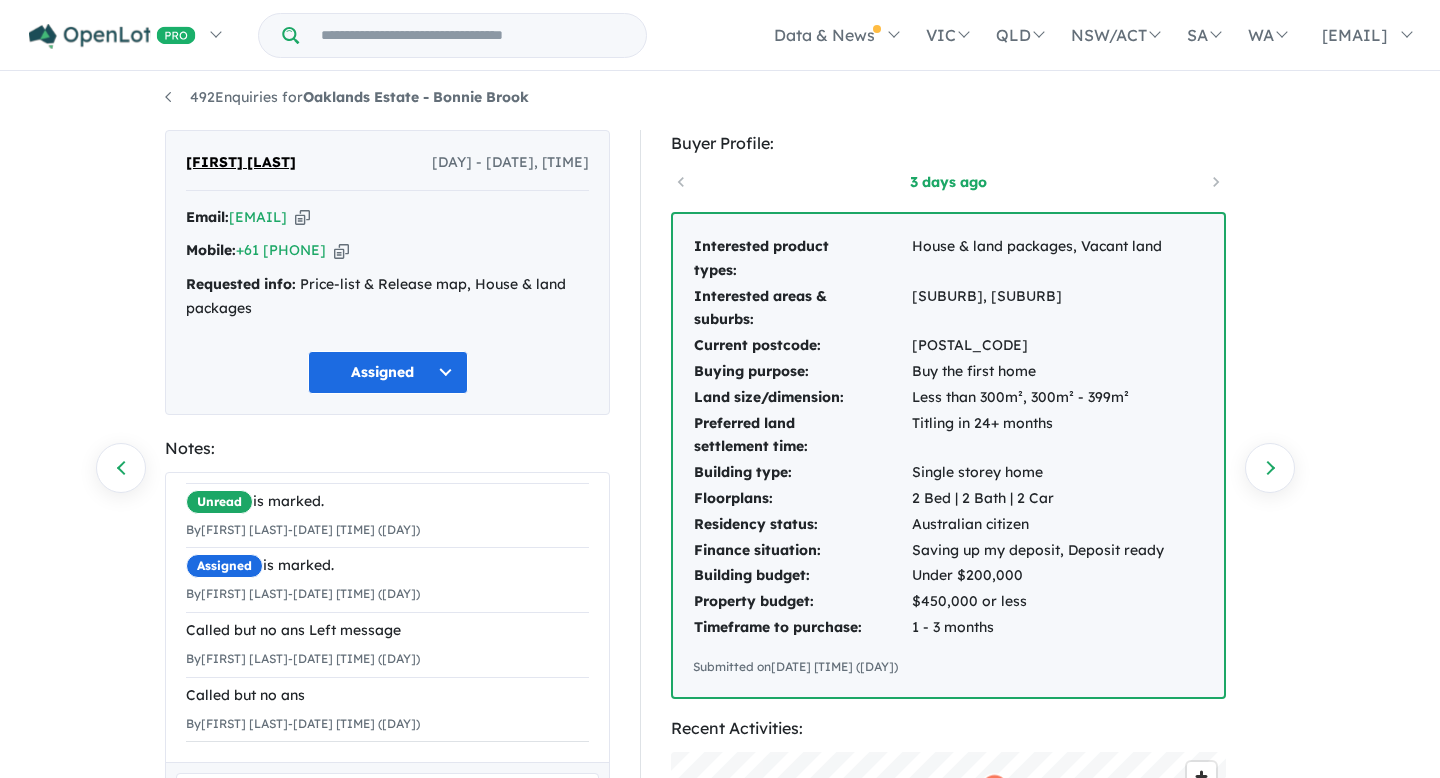 scroll, scrollTop: 4, scrollLeft: 0, axis: vertical 